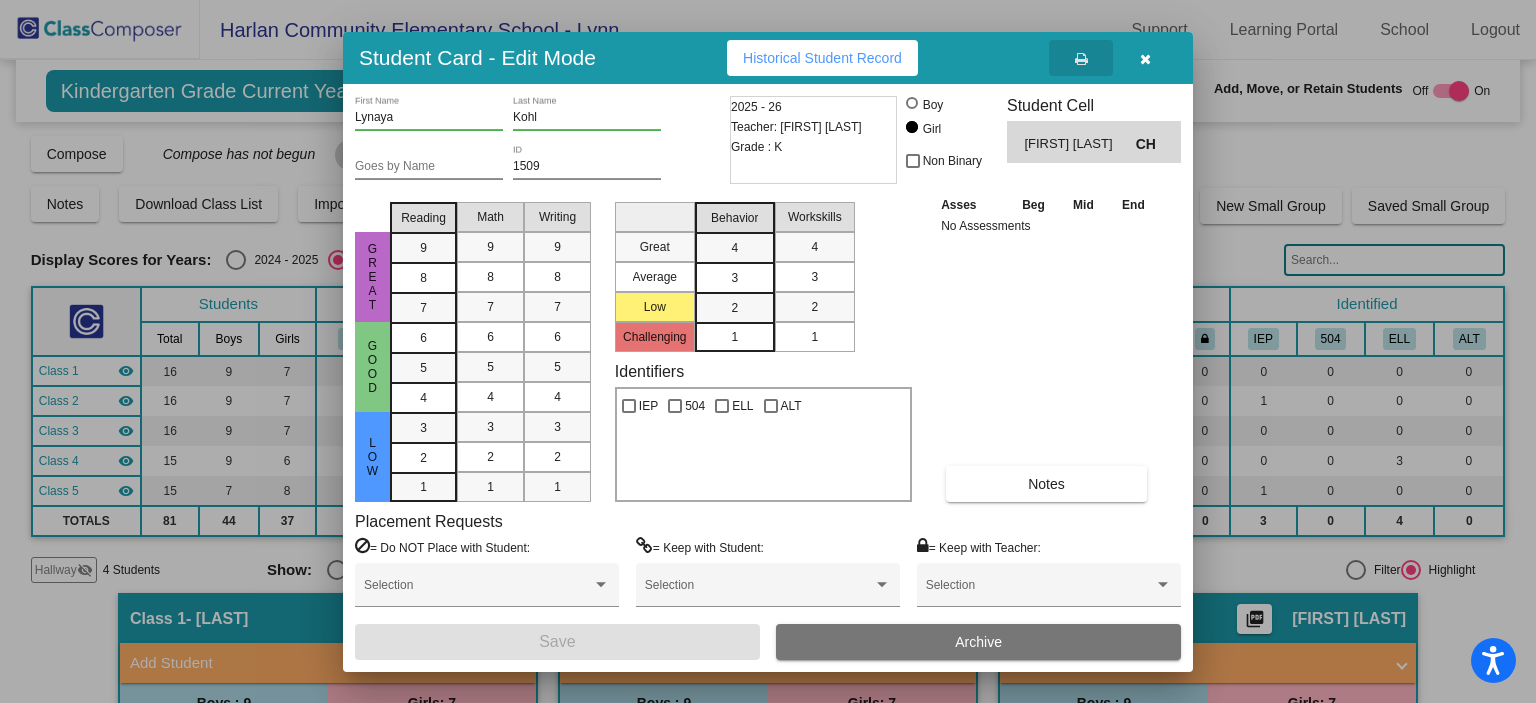 scroll, scrollTop: 0, scrollLeft: 0, axis: both 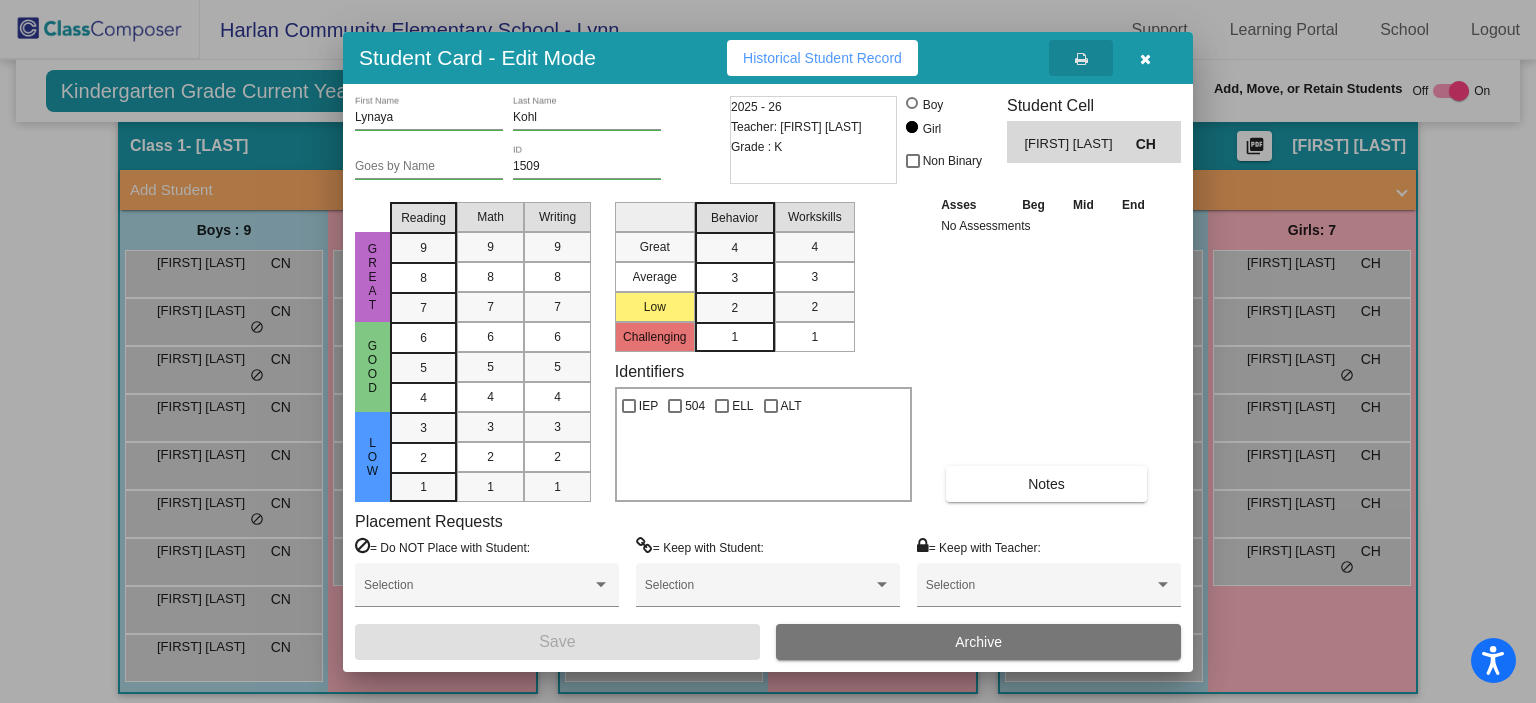 click at bounding box center (1145, 58) 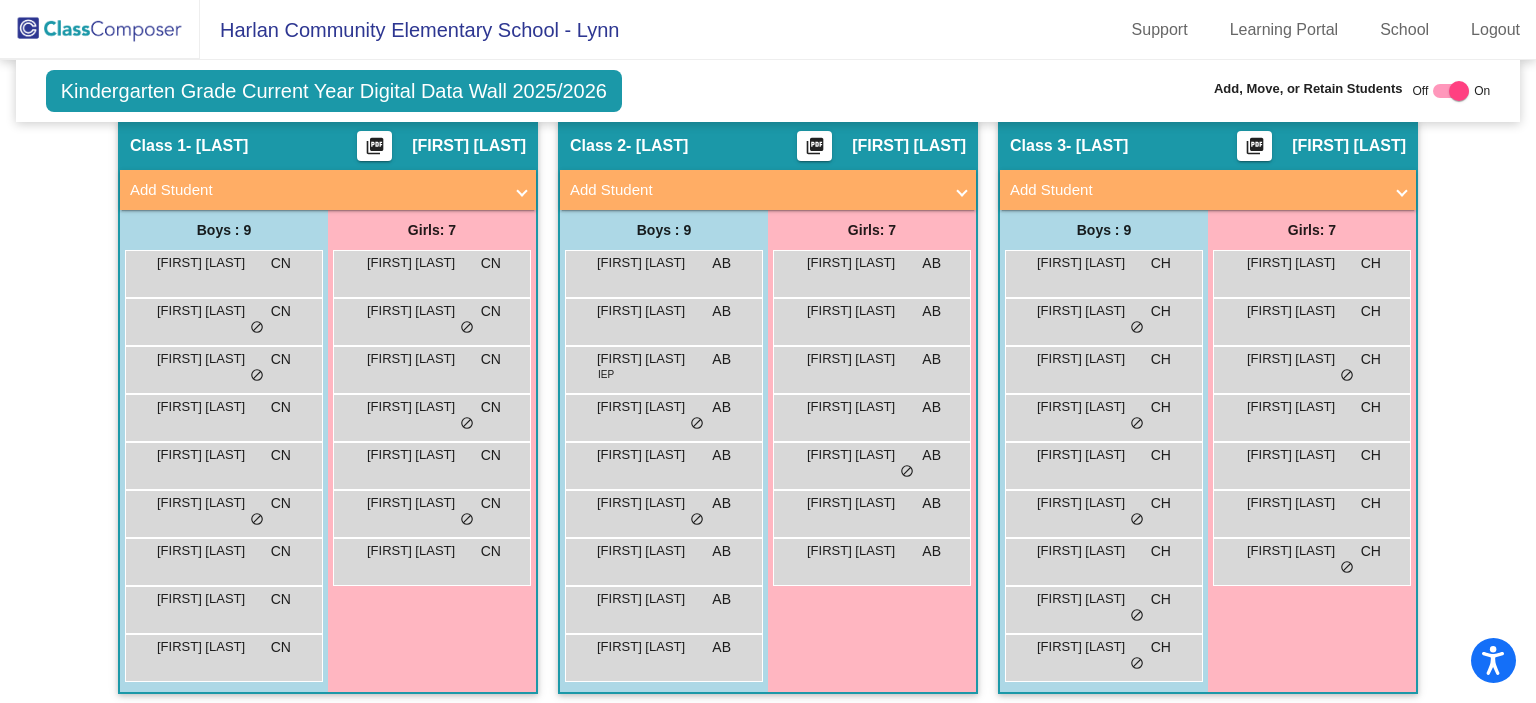 drag, startPoint x: 1522, startPoint y: 243, endPoint x: 1527, endPoint y: 158, distance: 85.146935 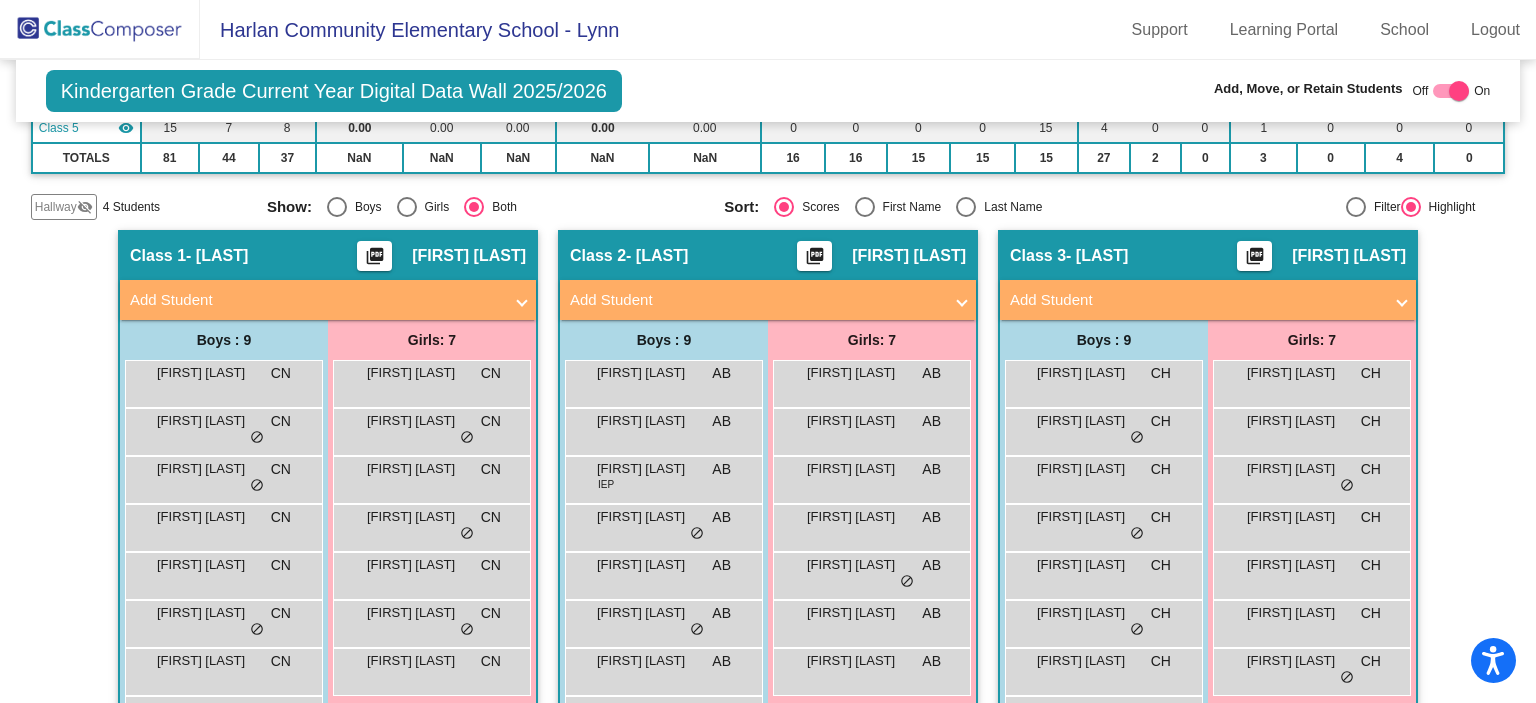 scroll, scrollTop: 345, scrollLeft: 0, axis: vertical 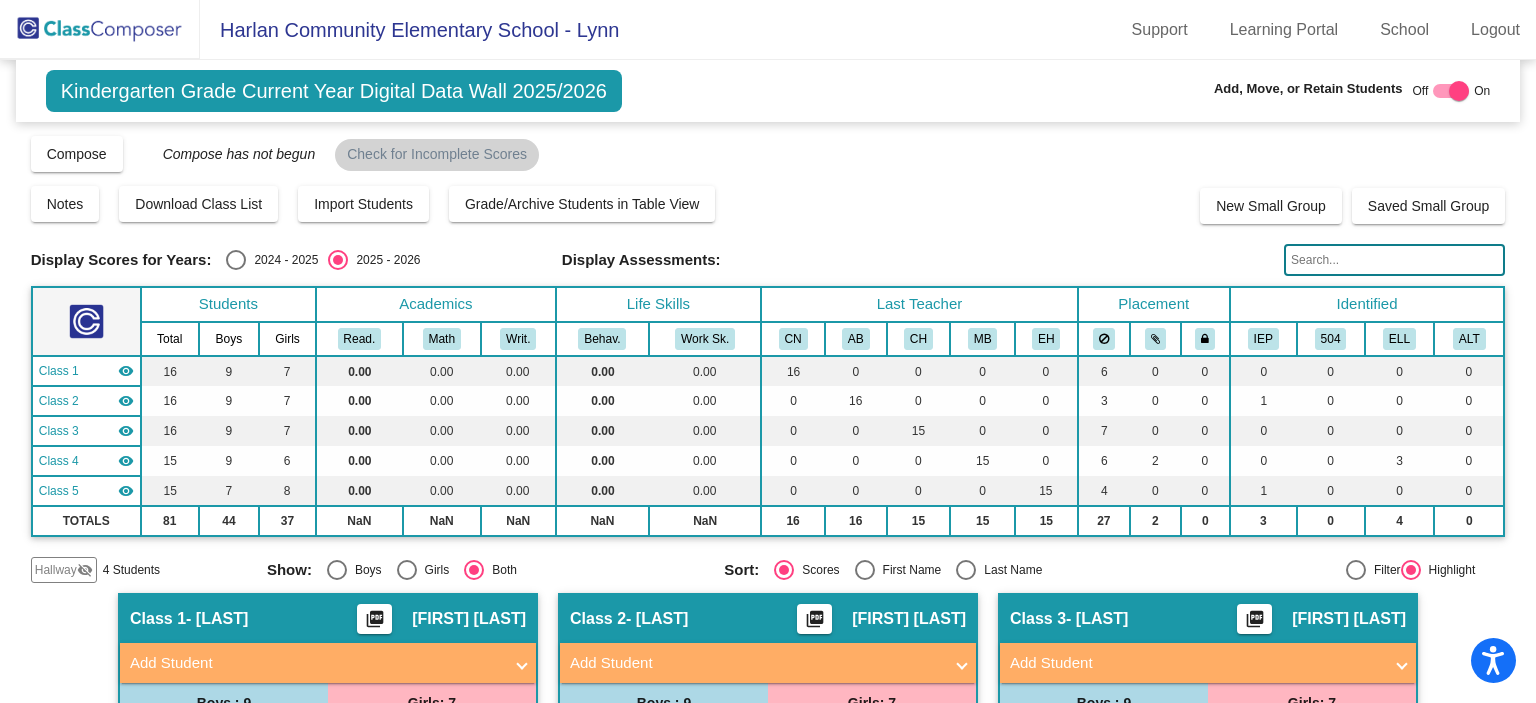 click 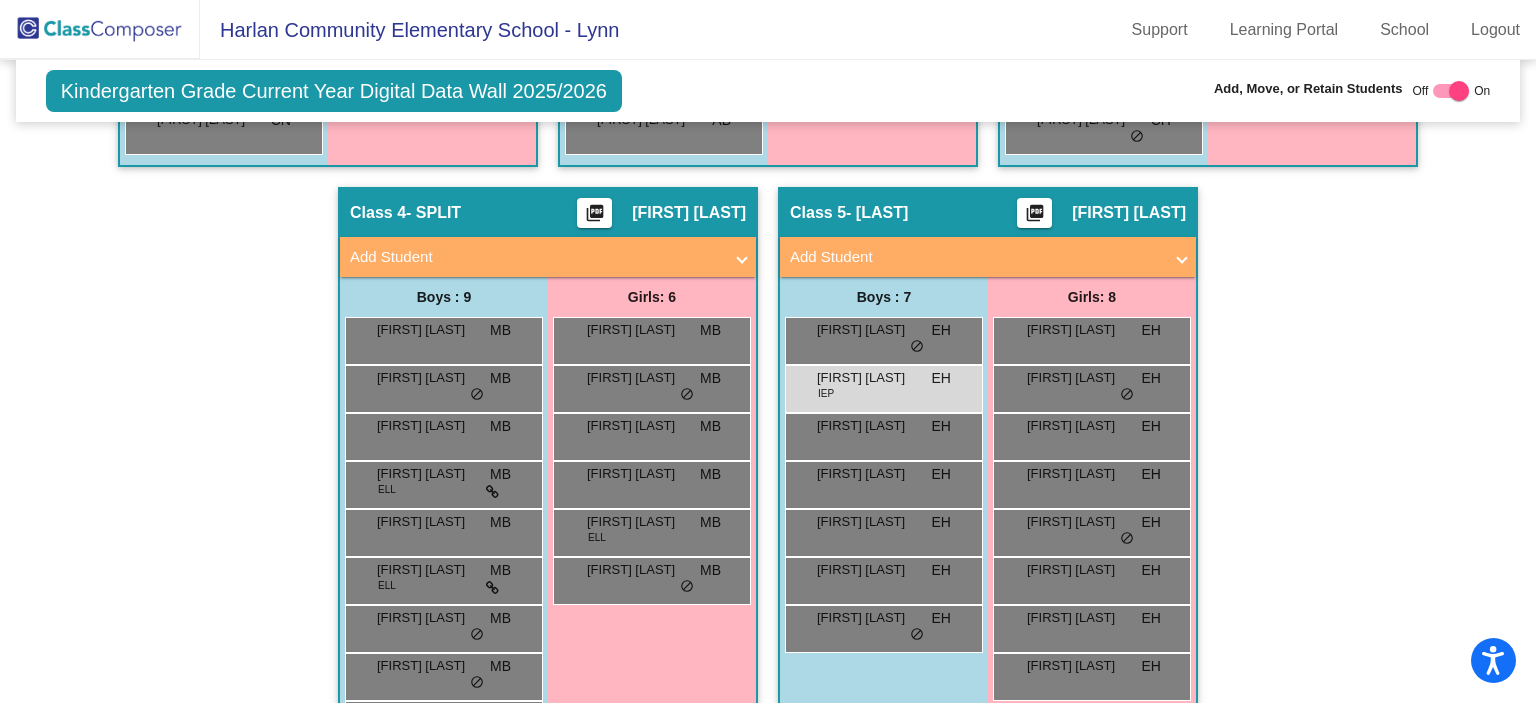 scroll, scrollTop: 988, scrollLeft: 0, axis: vertical 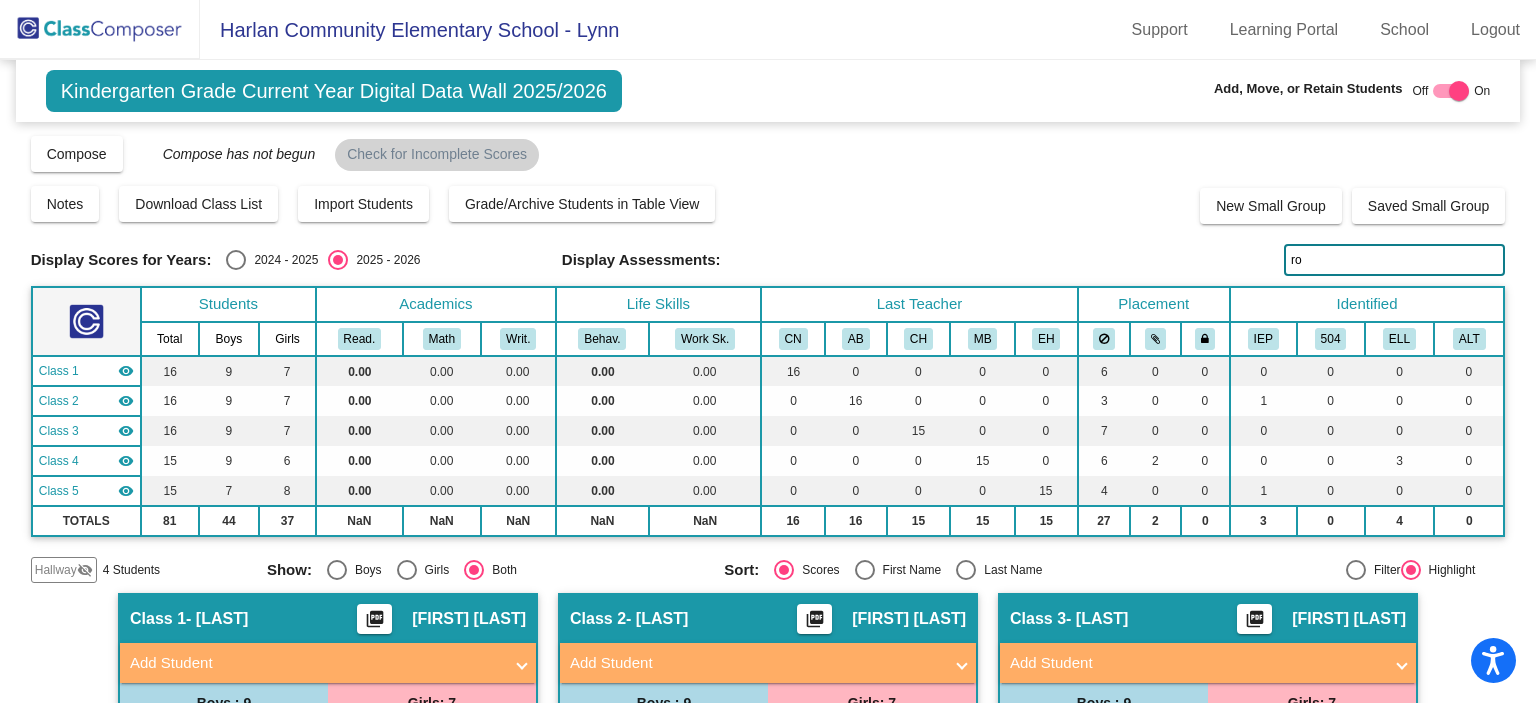 type on "r" 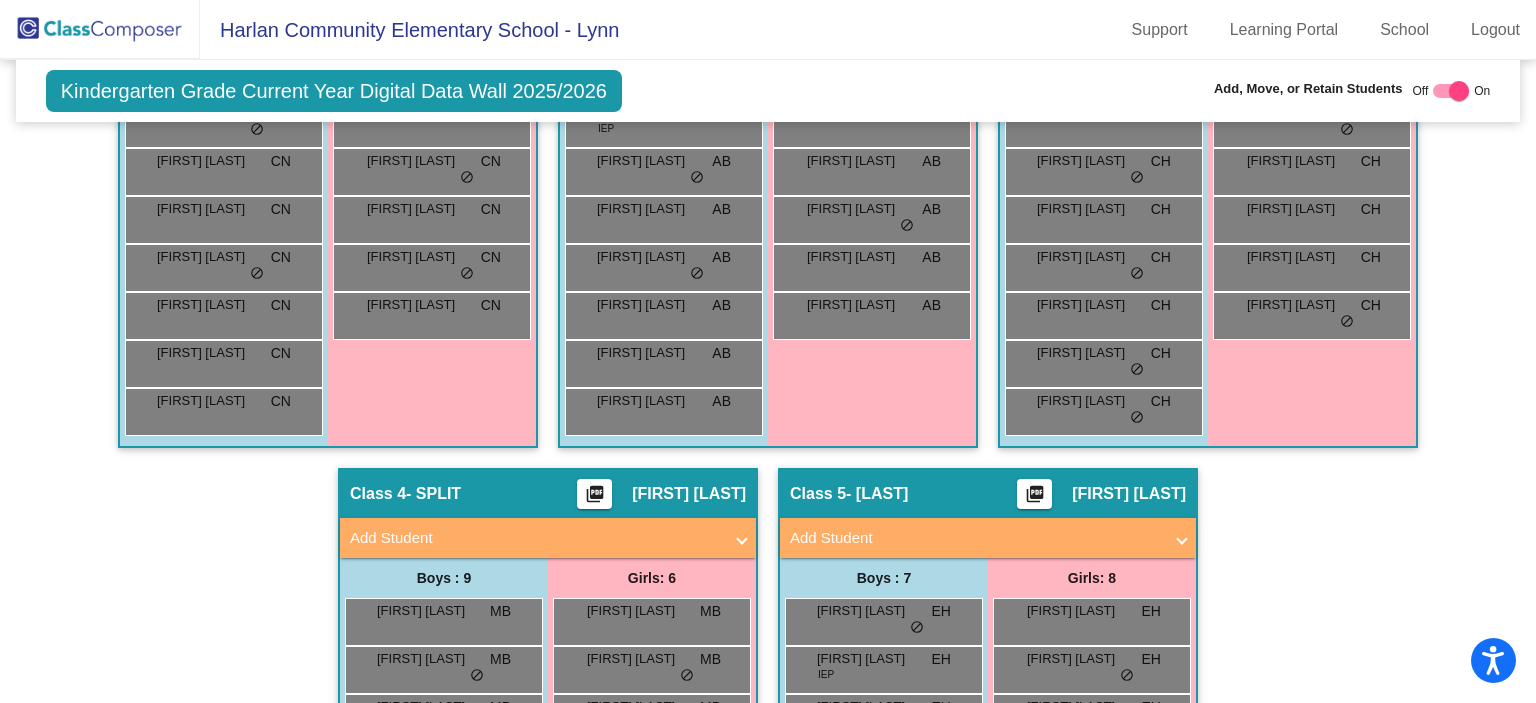 scroll, scrollTop: 0, scrollLeft: 0, axis: both 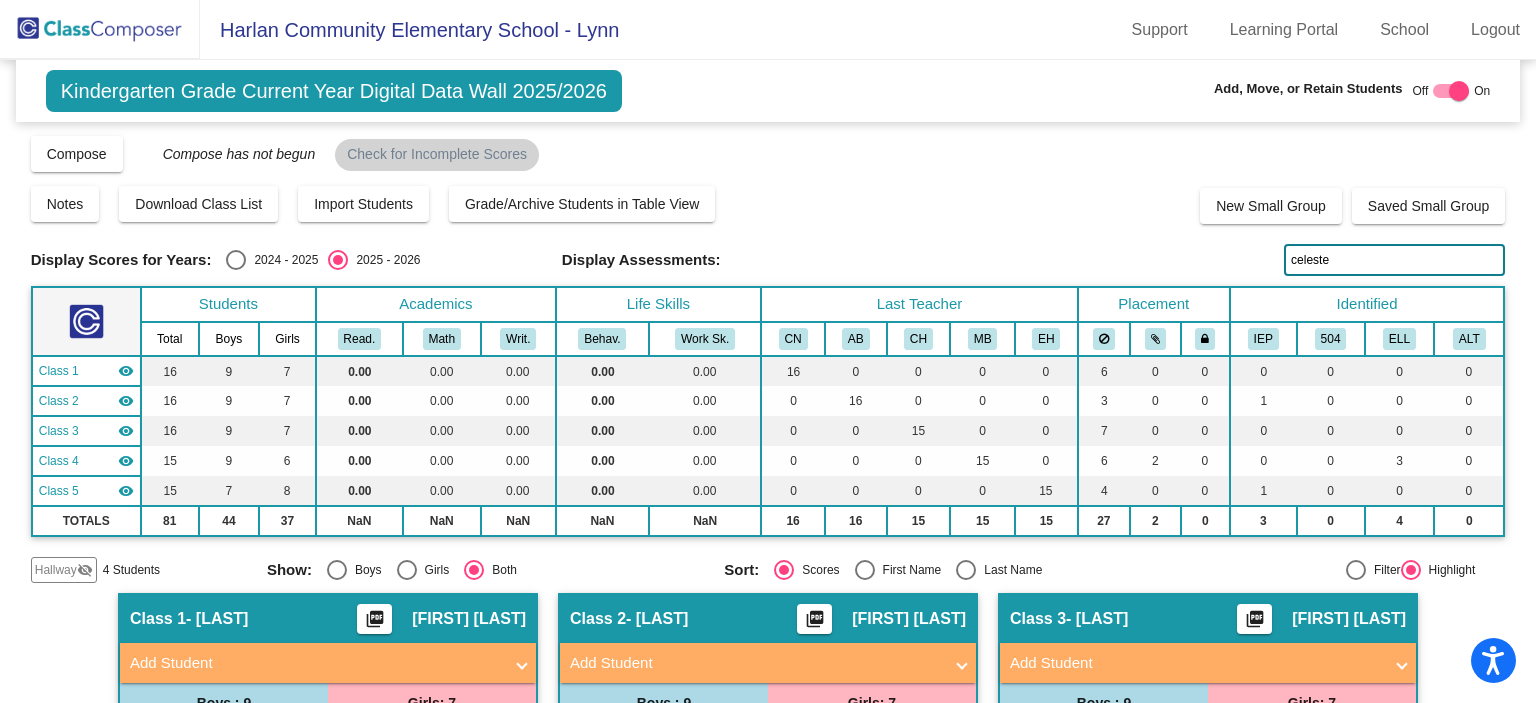 type on "celeste" 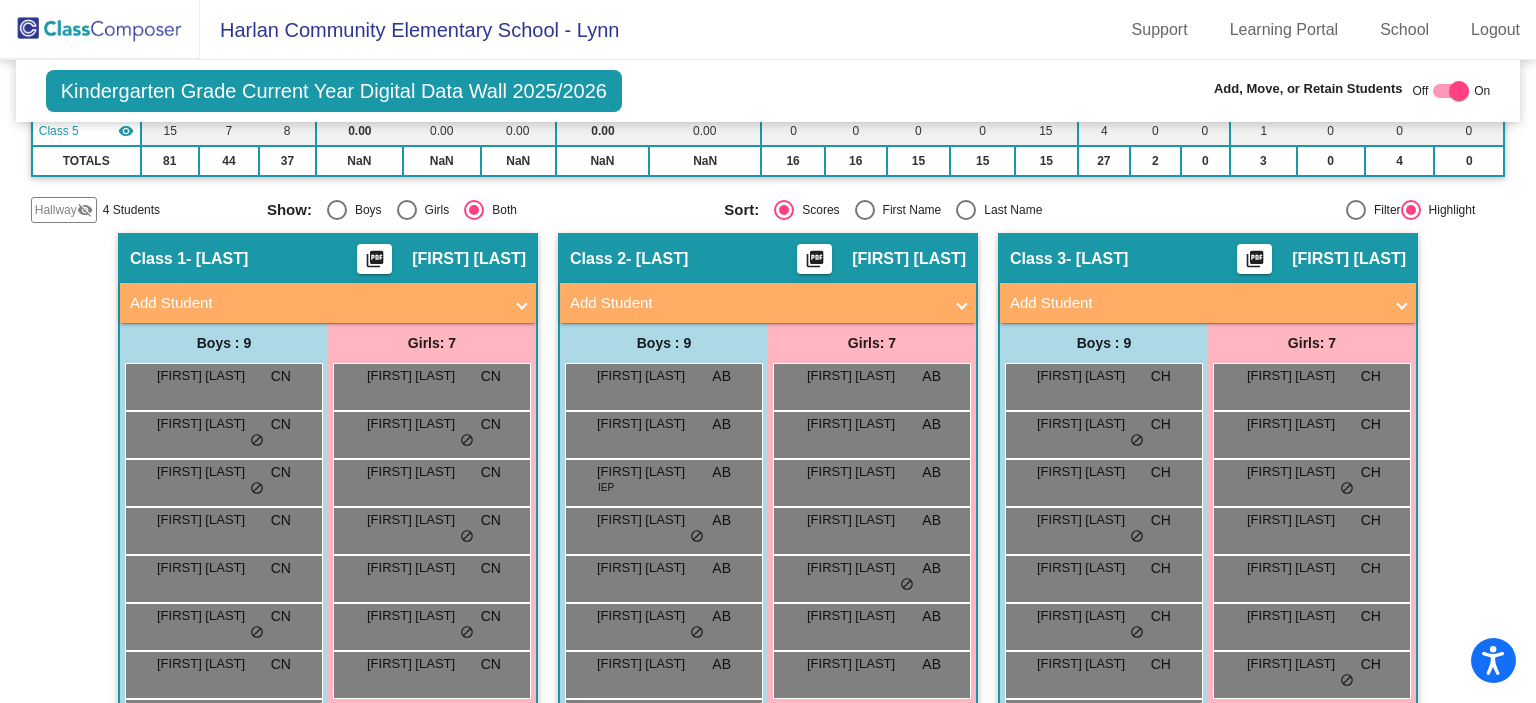 scroll, scrollTop: 316, scrollLeft: 0, axis: vertical 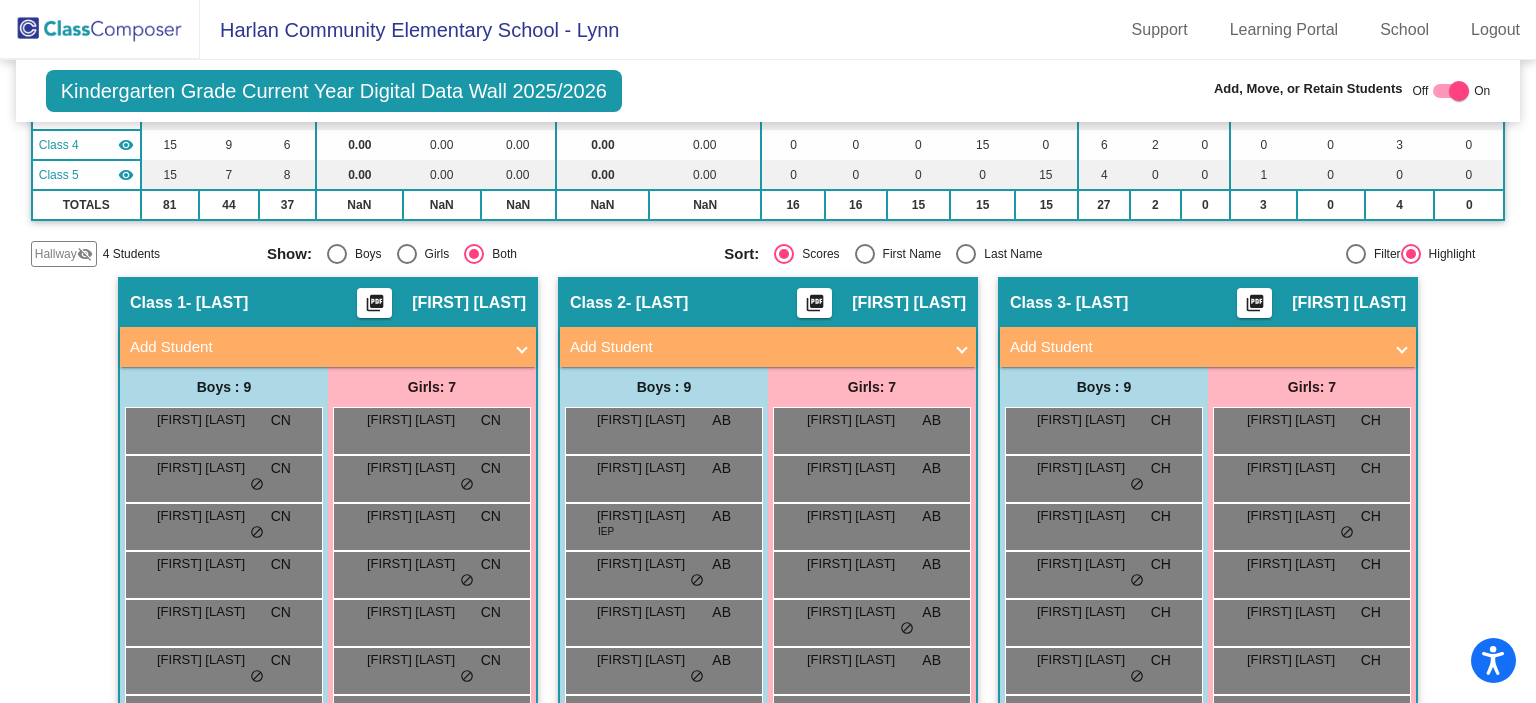click on "Hallway" 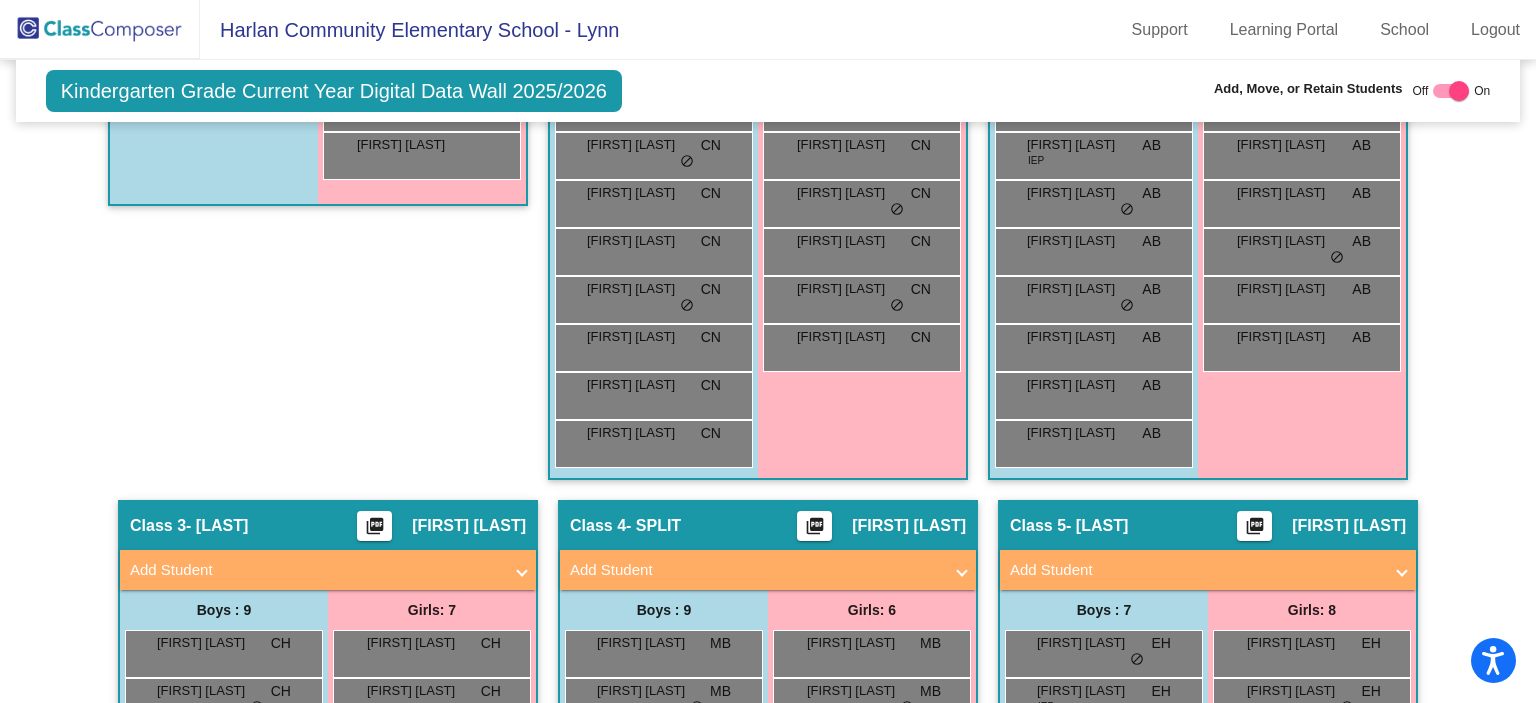 scroll, scrollTop: 1073, scrollLeft: 0, axis: vertical 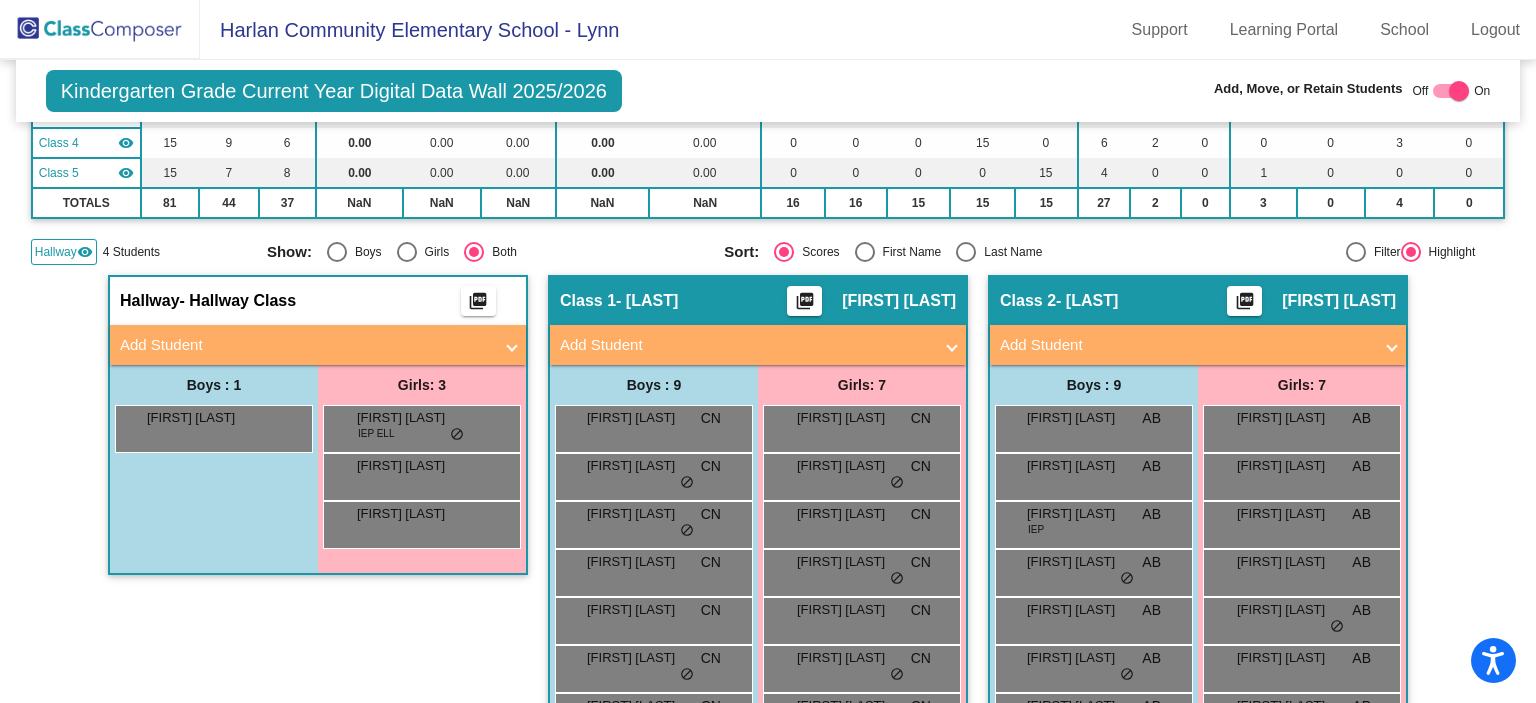 click 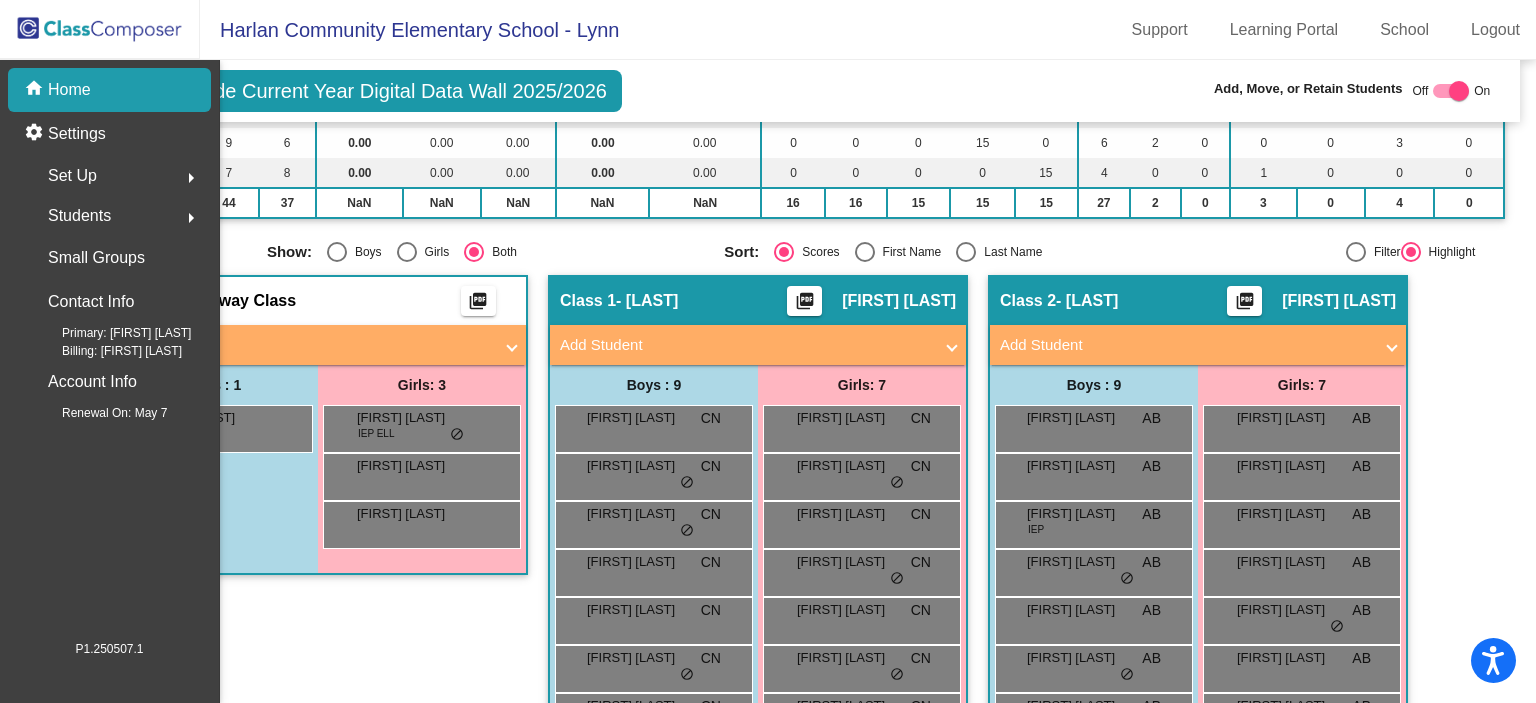 scroll, scrollTop: 0, scrollLeft: 0, axis: both 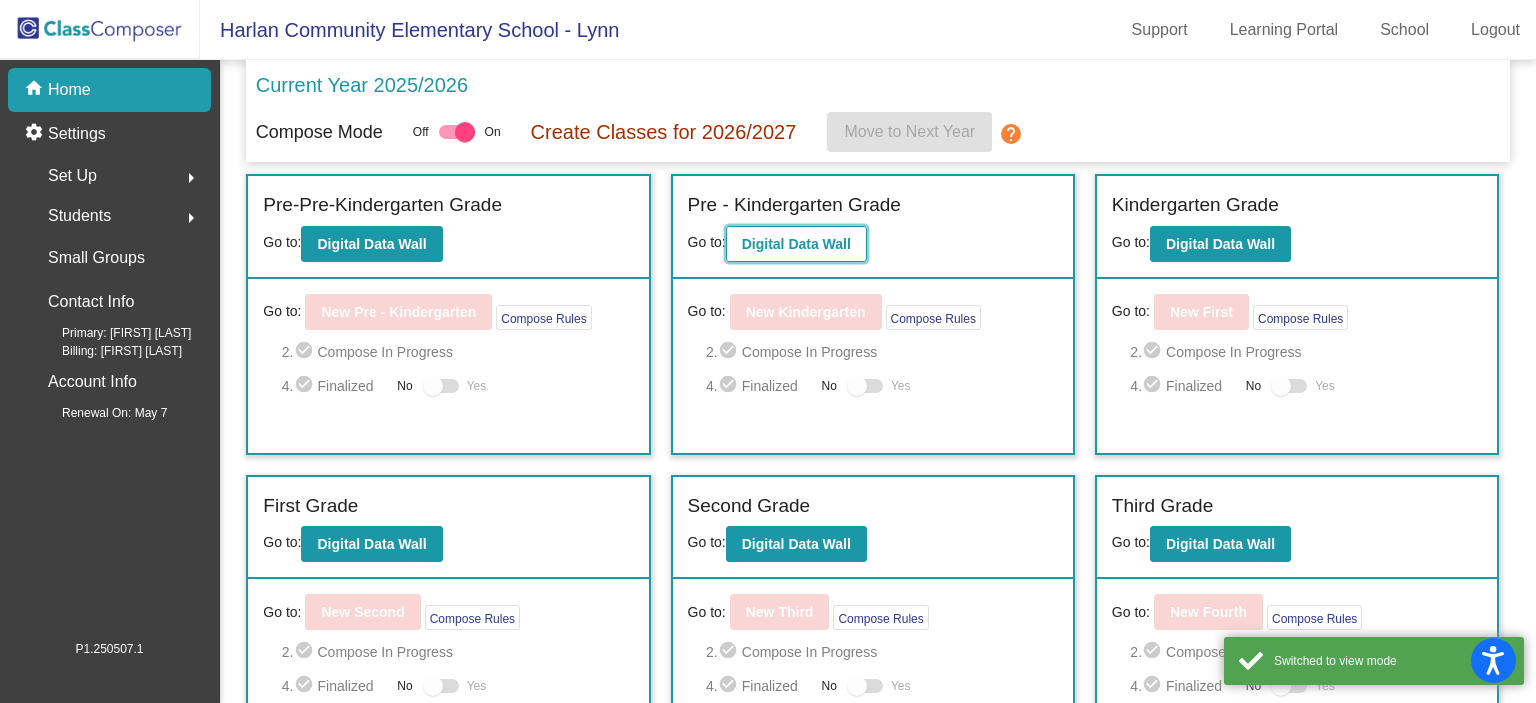 click on "Digital Data Wall" 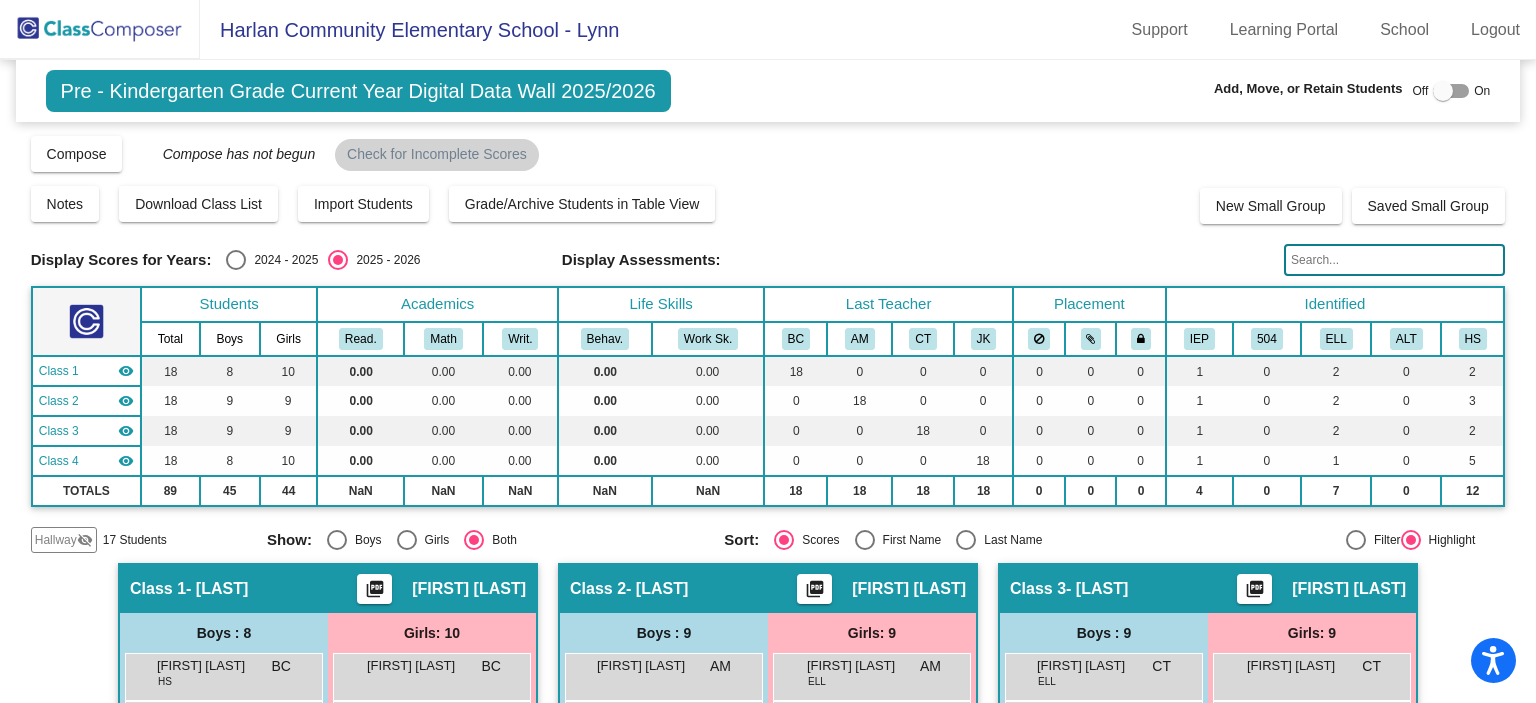click 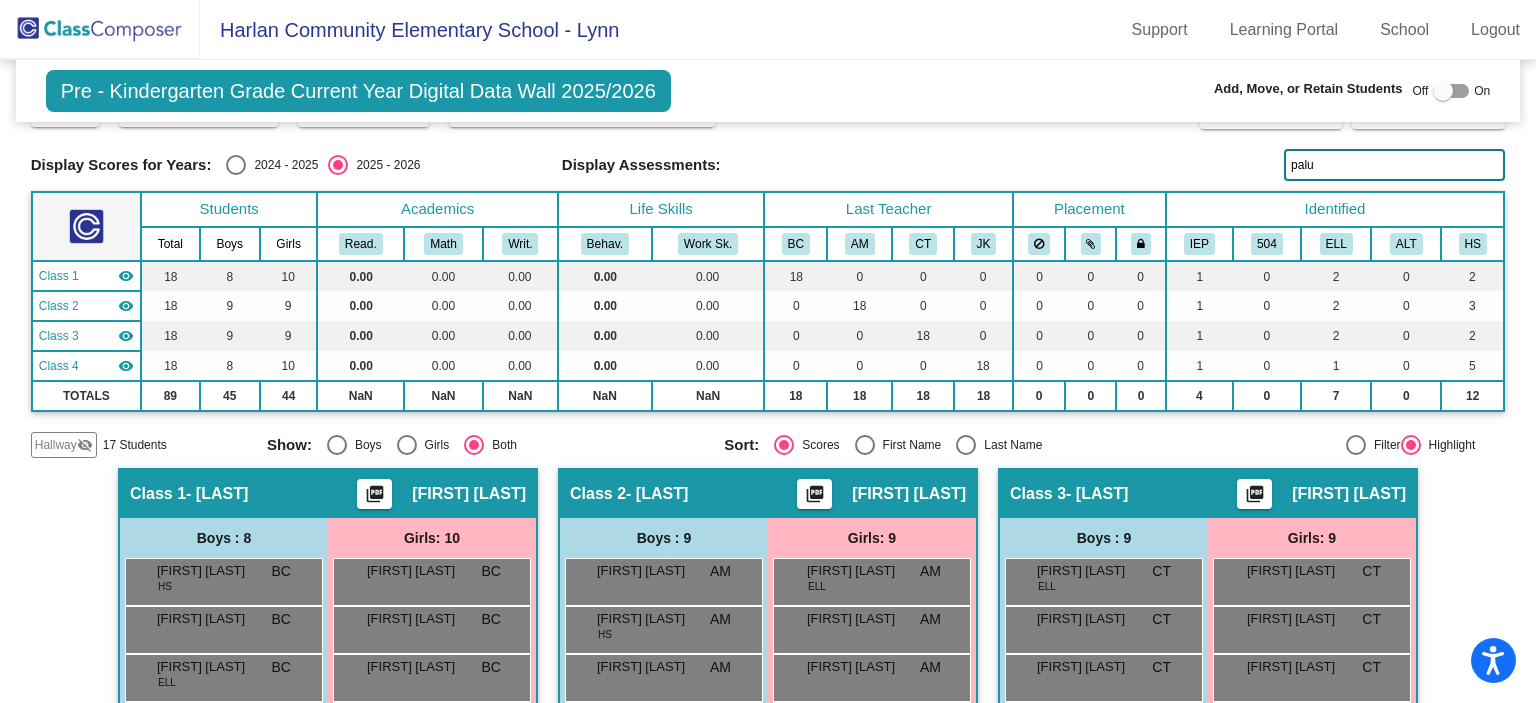 scroll, scrollTop: 0, scrollLeft: 0, axis: both 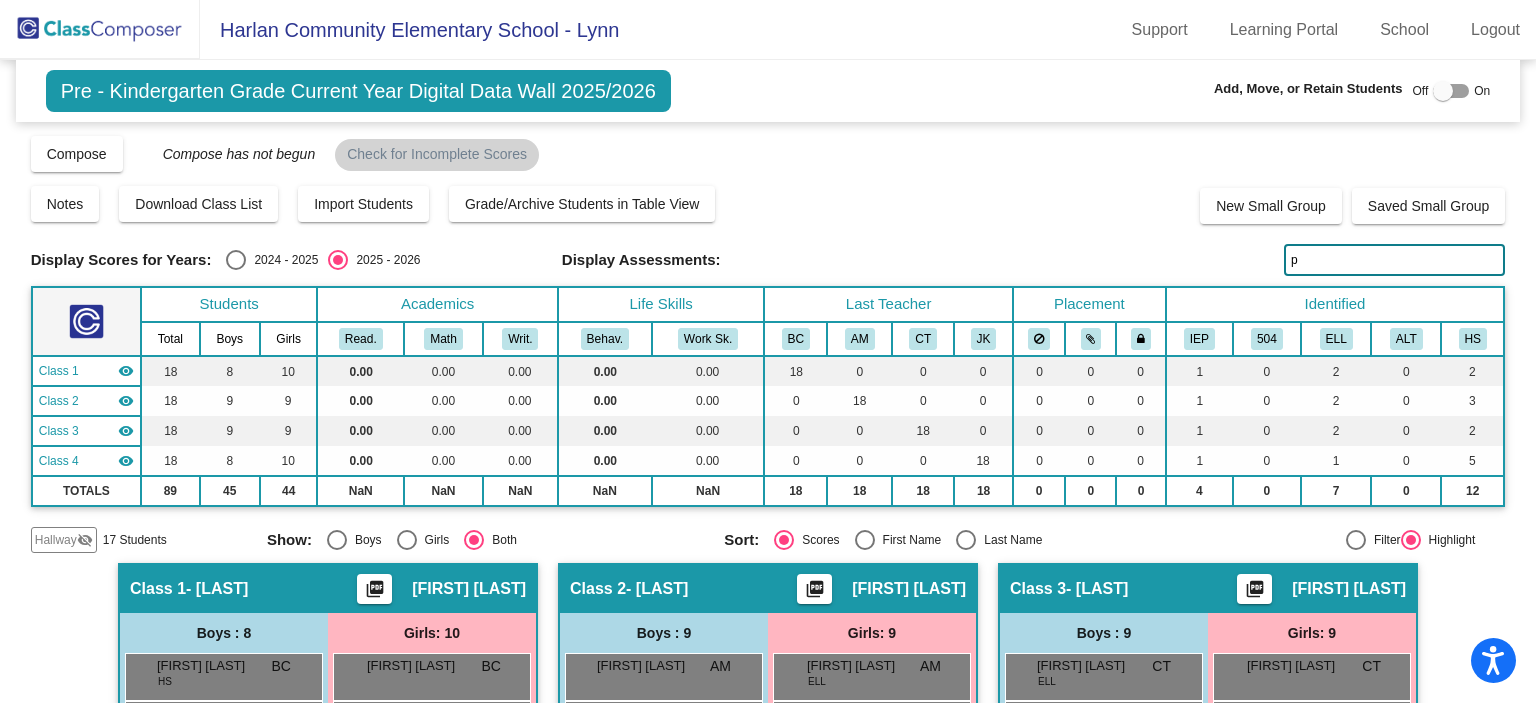 type on "p" 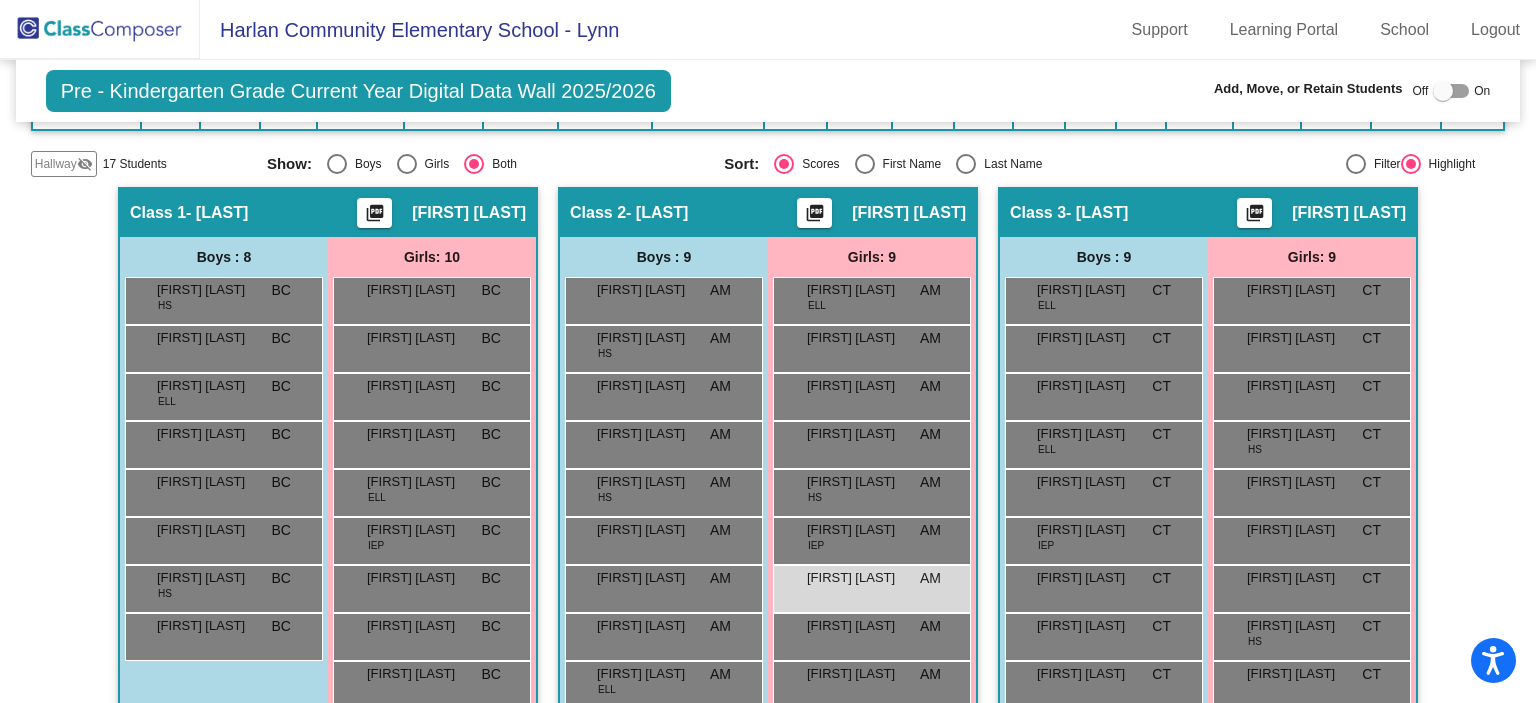 scroll, scrollTop: 464, scrollLeft: 0, axis: vertical 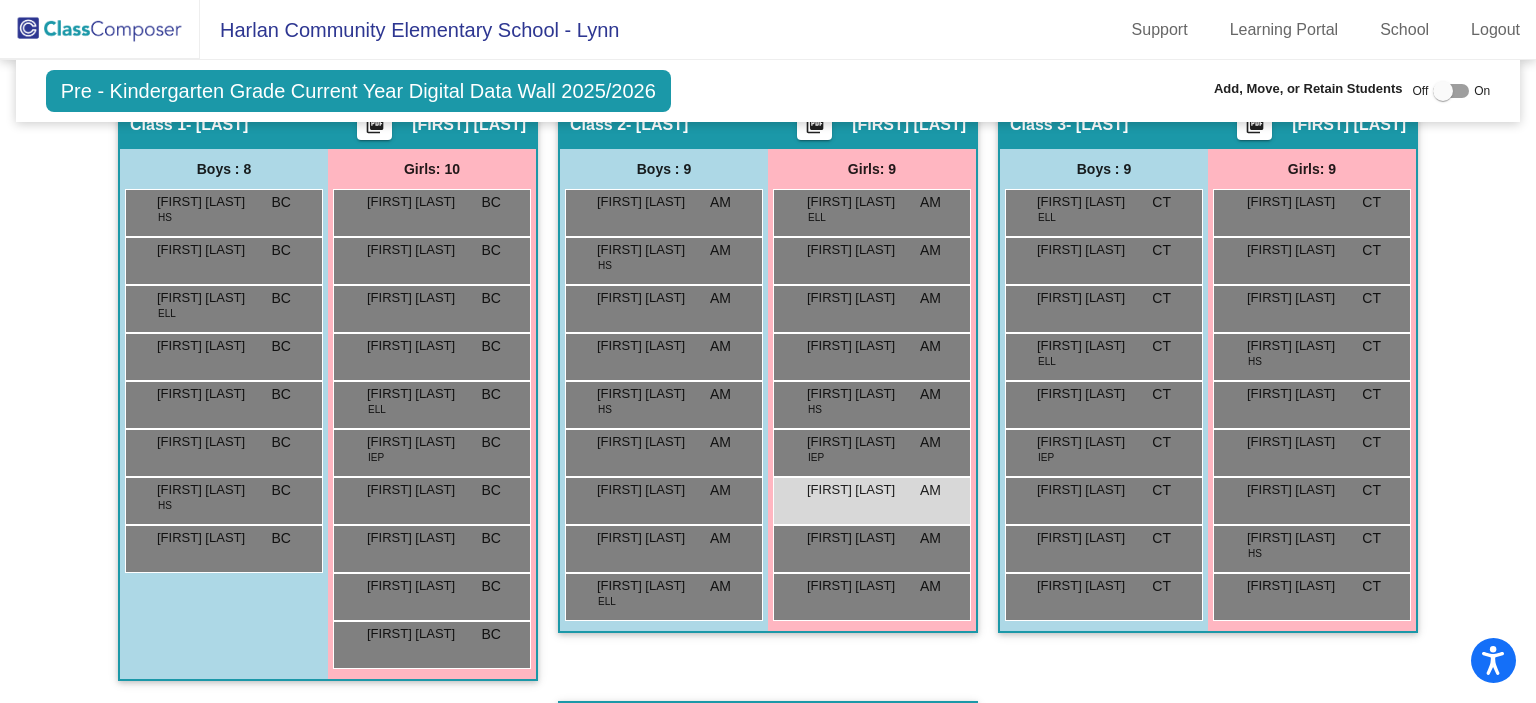 type on "kil" 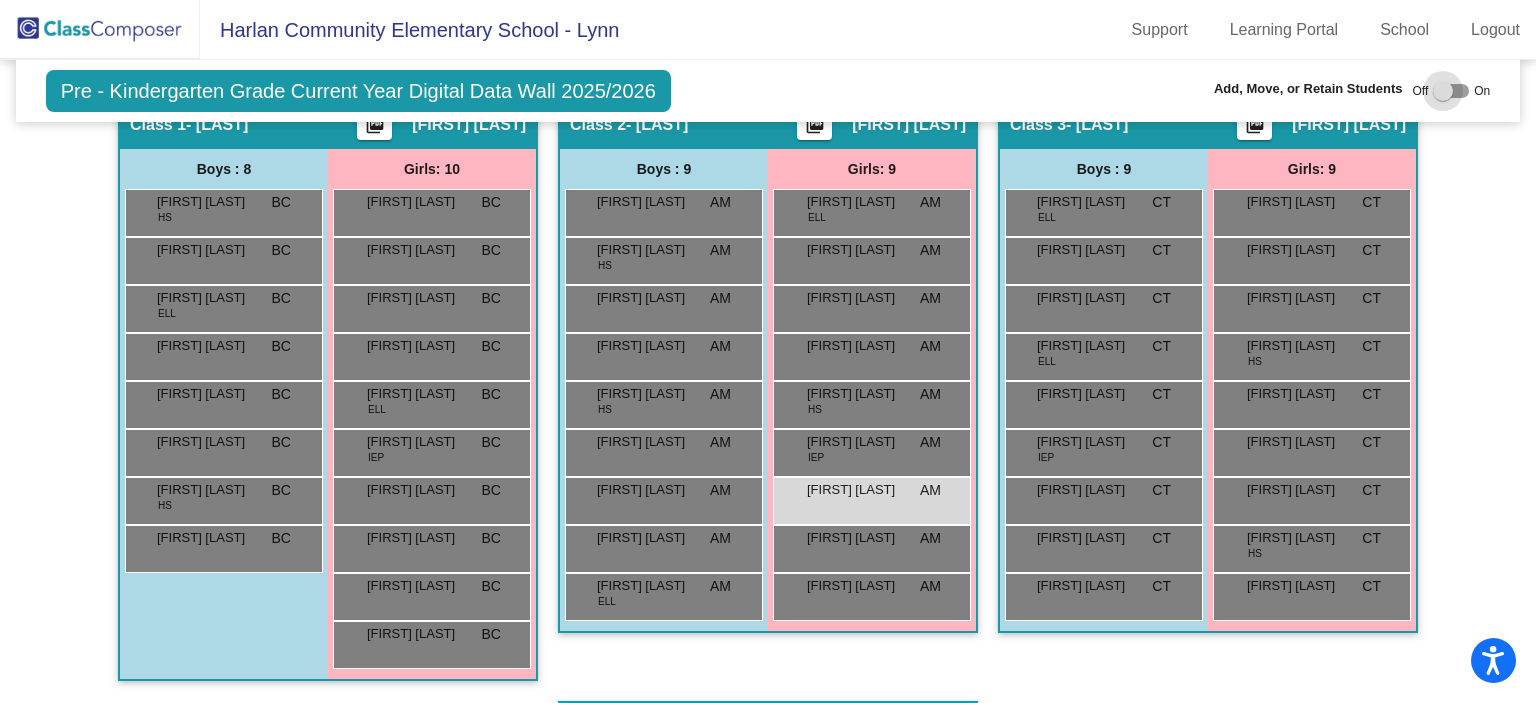 checkbox on "true" 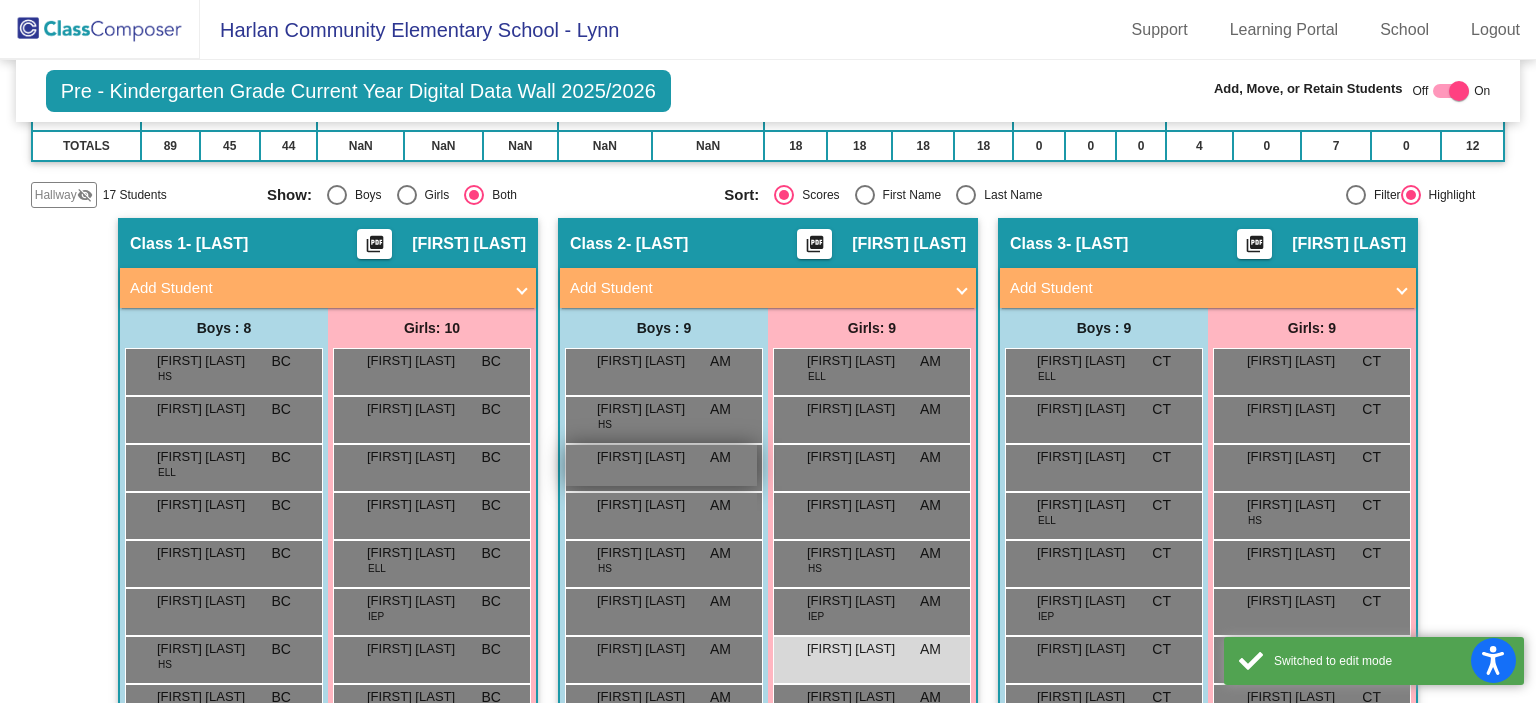 scroll, scrollTop: 304, scrollLeft: 0, axis: vertical 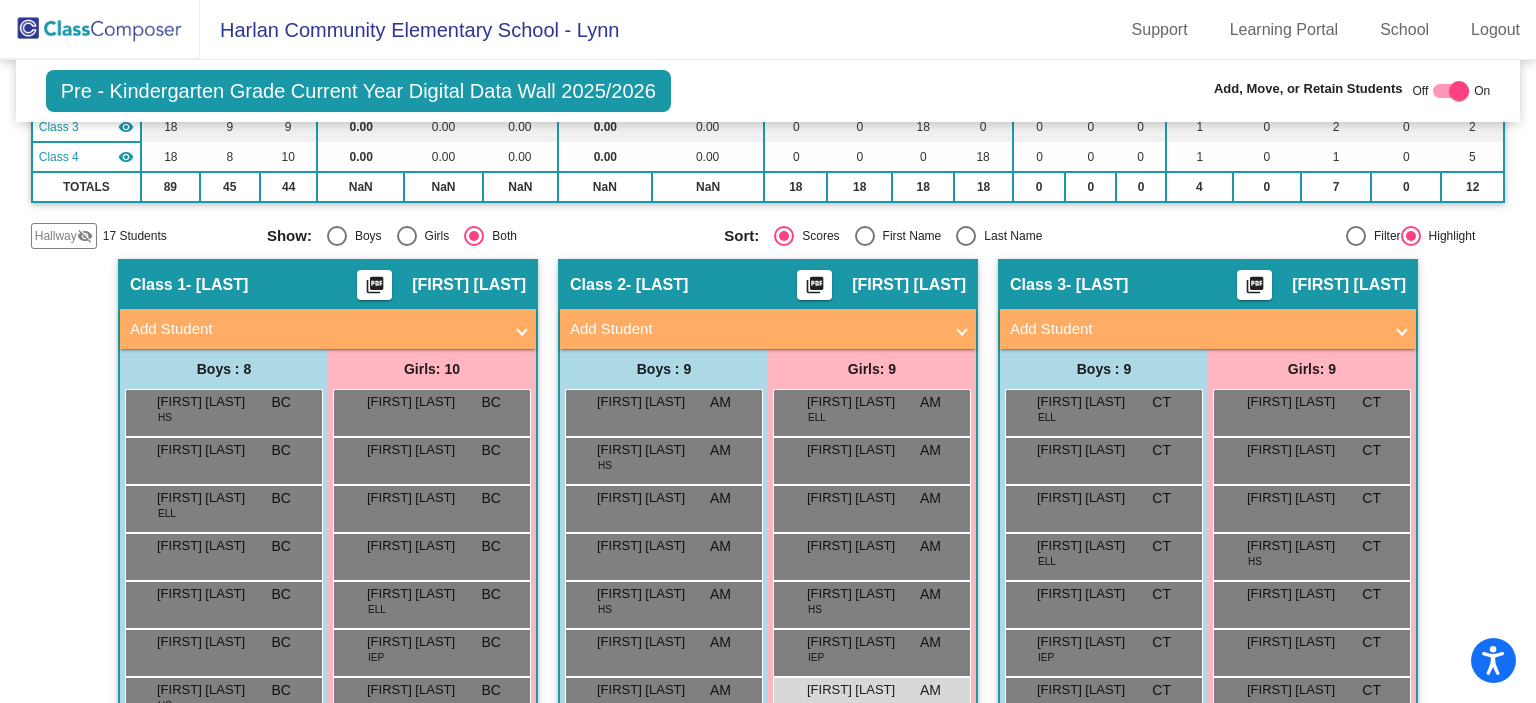 click on "visibility_off" 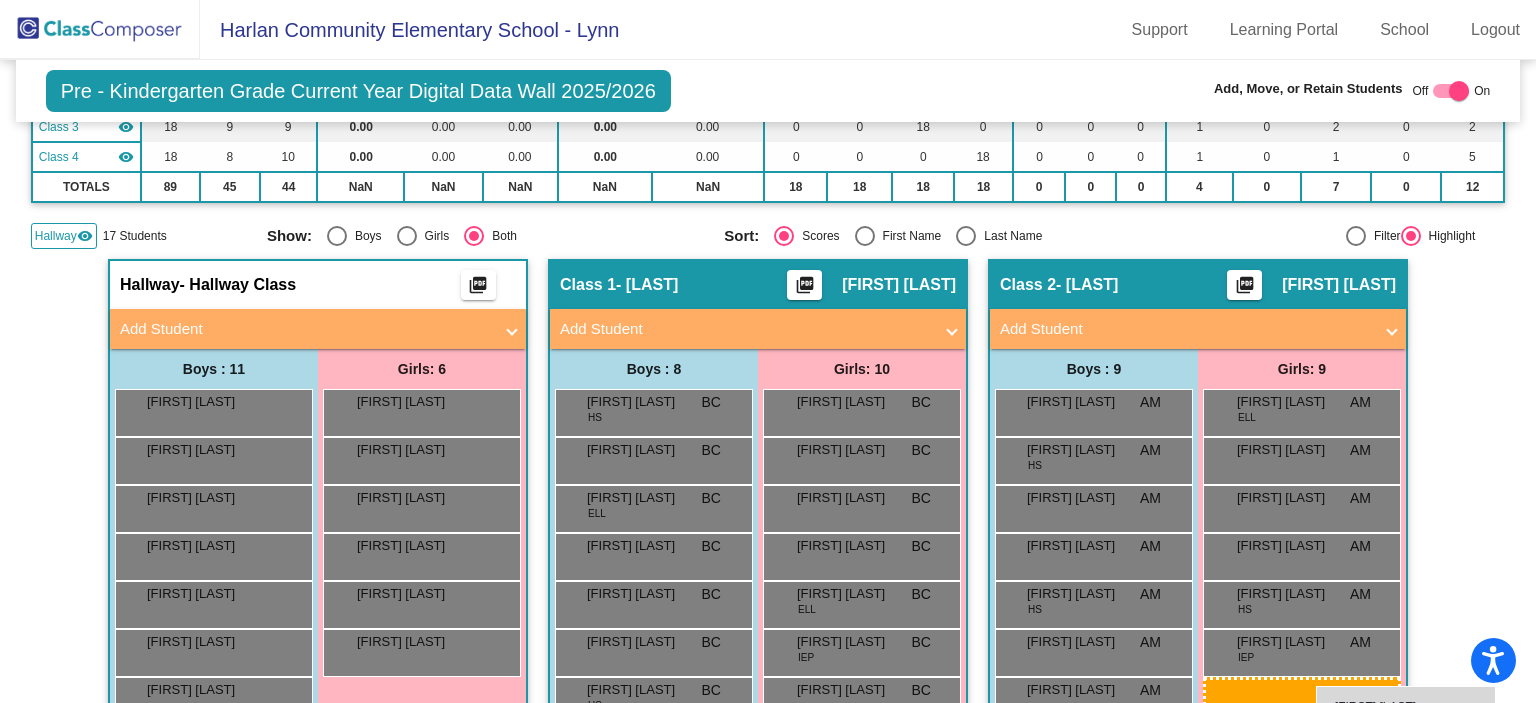 scroll, scrollTop: 332, scrollLeft: 0, axis: vertical 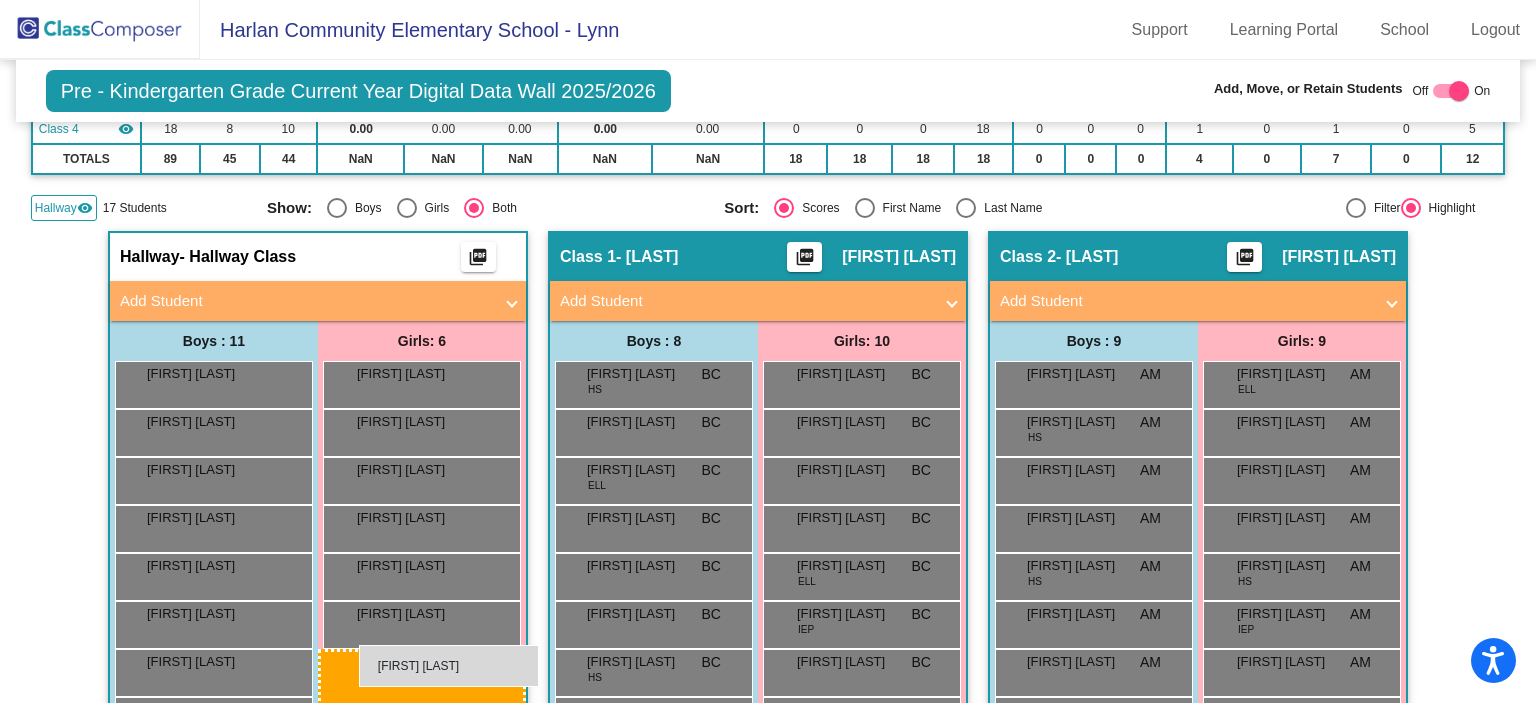 drag, startPoint x: 1332, startPoint y: 686, endPoint x: 359, endPoint y: 645, distance: 973.86346 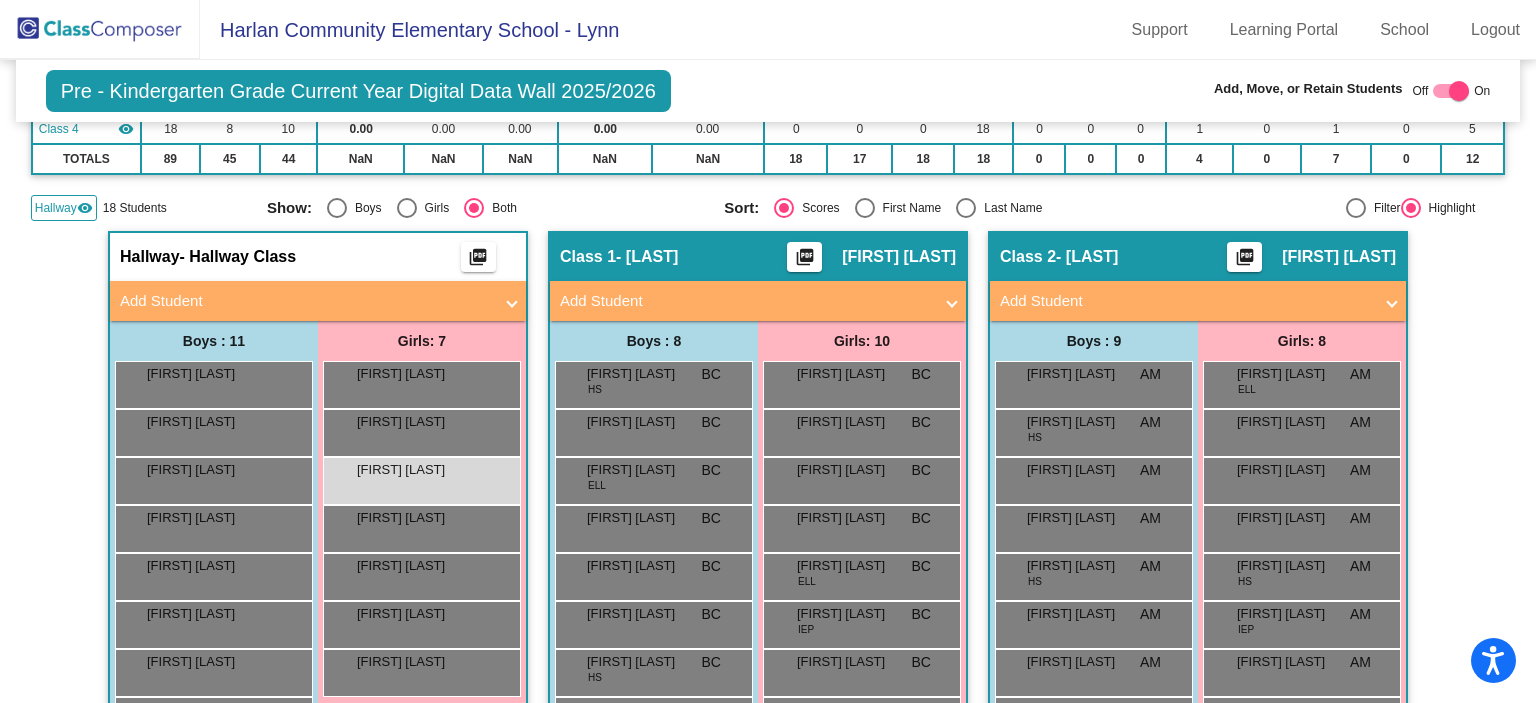 scroll, scrollTop: 396, scrollLeft: 0, axis: vertical 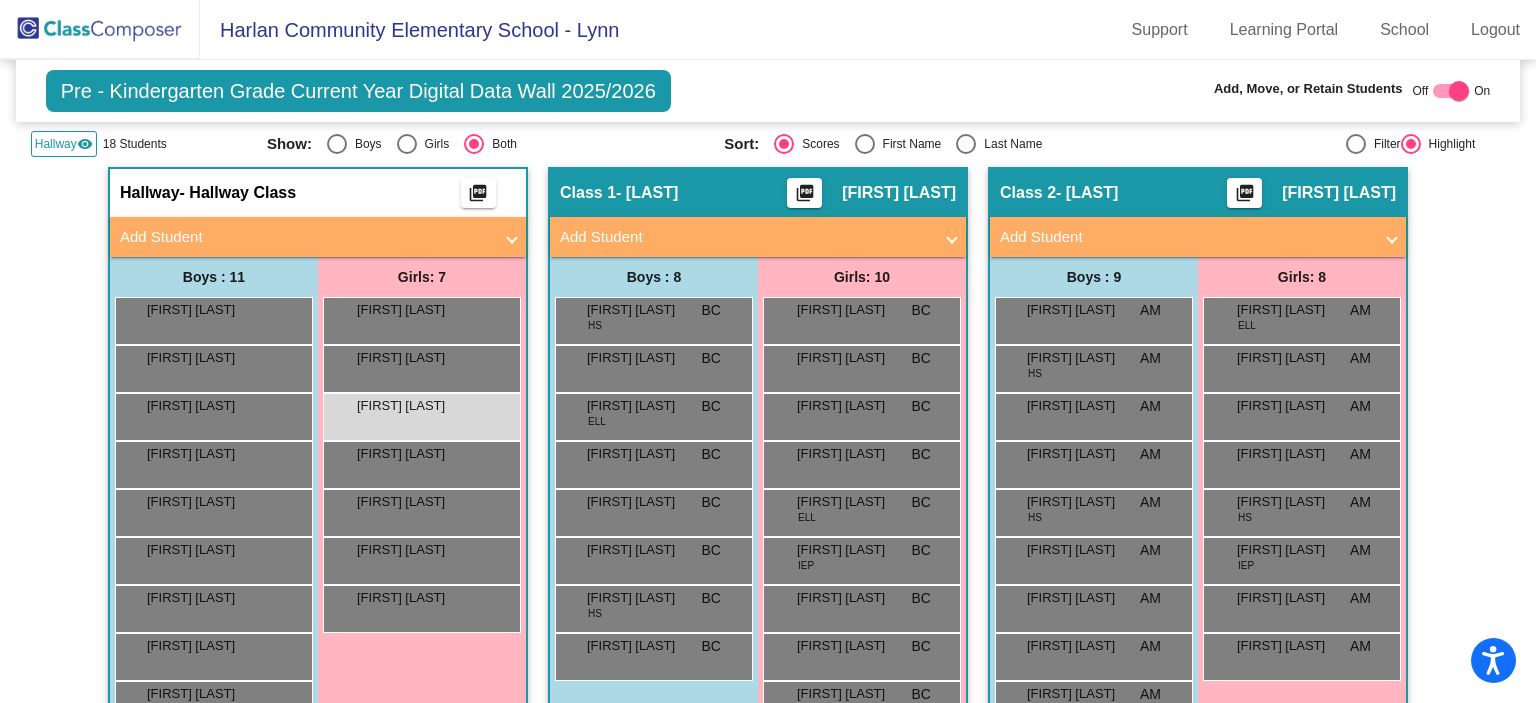 click on "Add Student" at bounding box center (1198, 237) 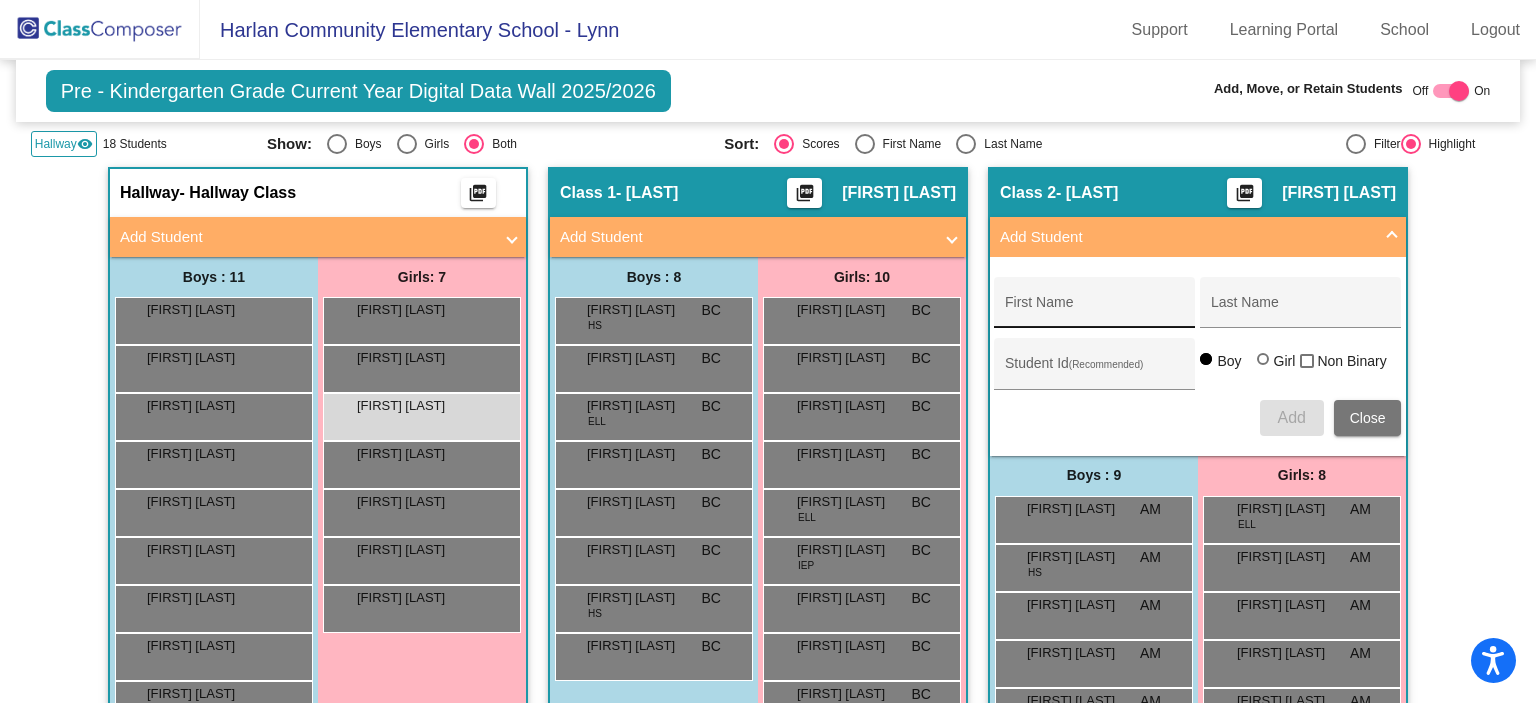 click on "First Name" at bounding box center (1095, 310) 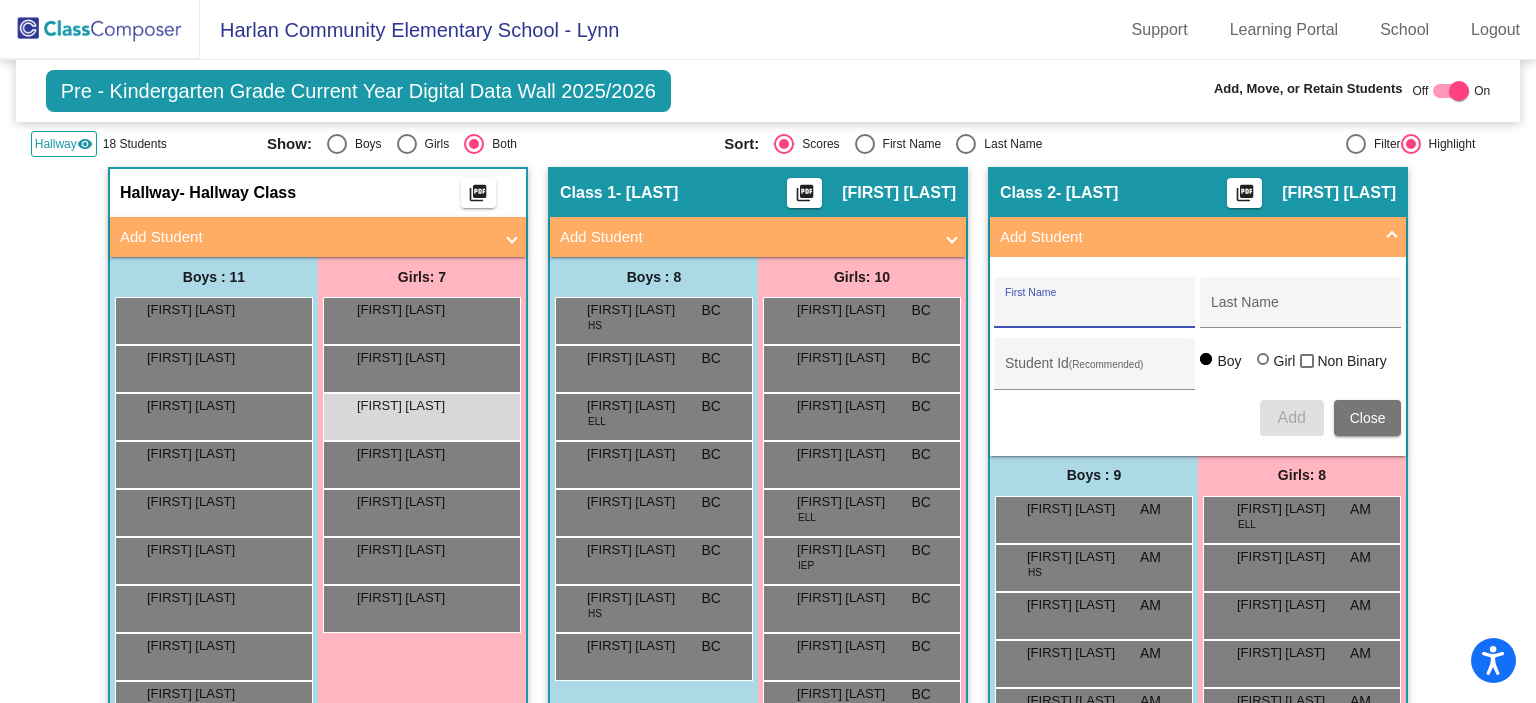 paste on "Hensley" 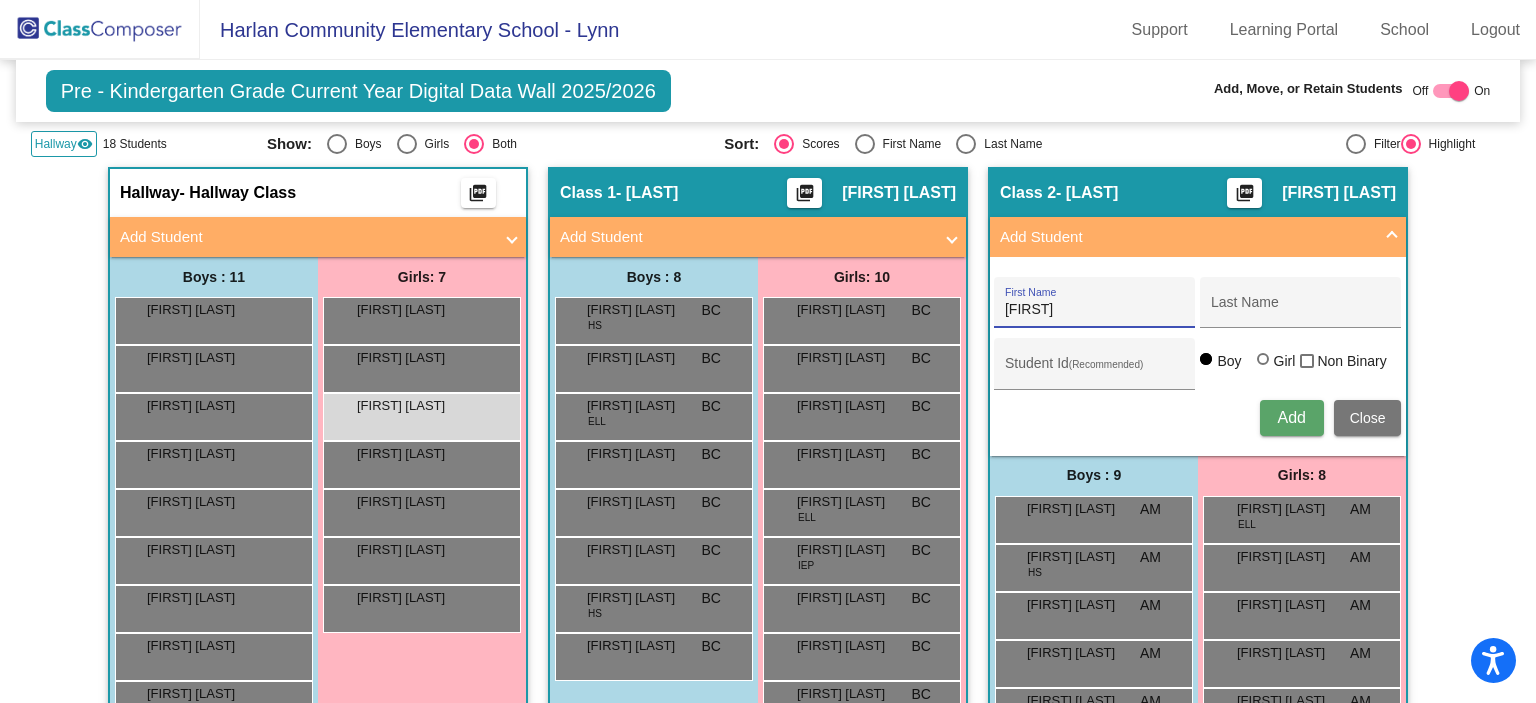 type on "Hensley" 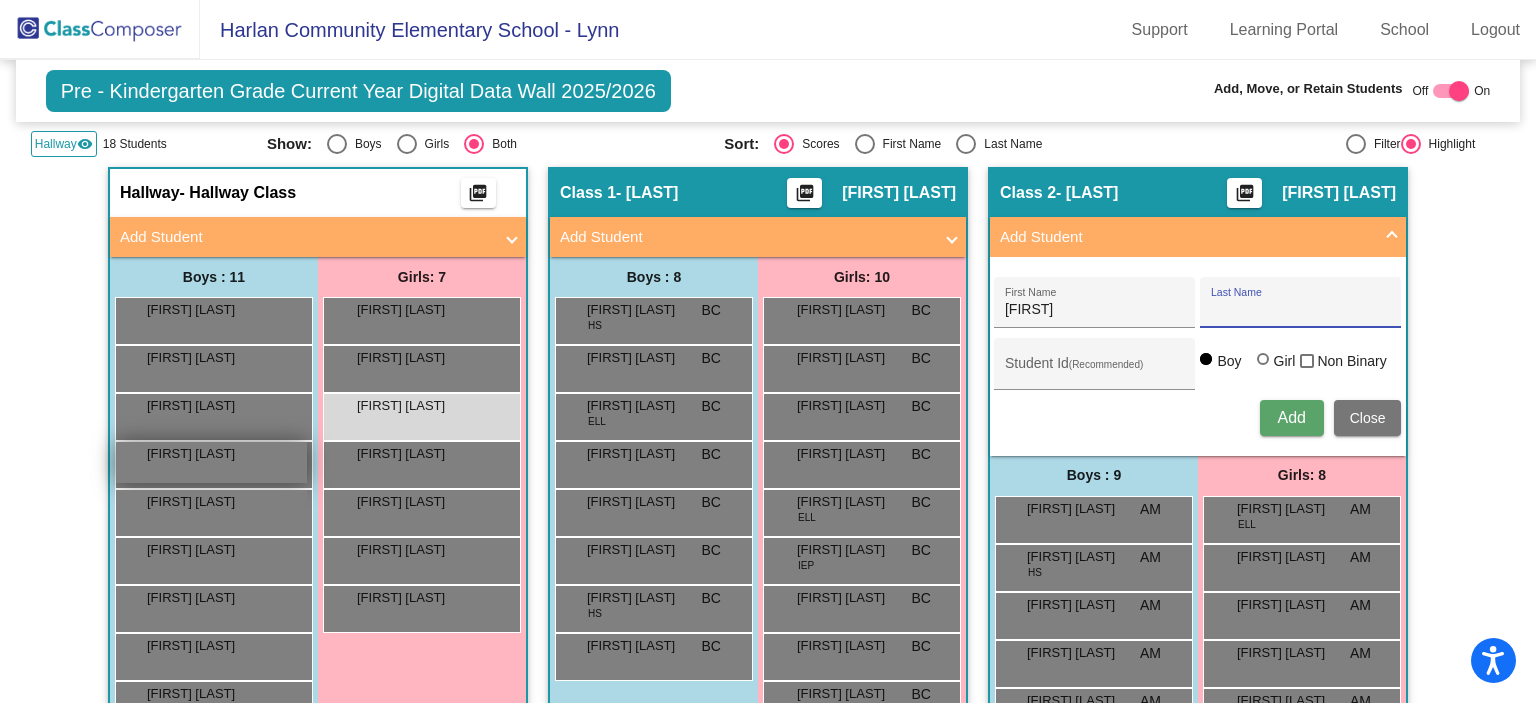 paste on "Tingle" 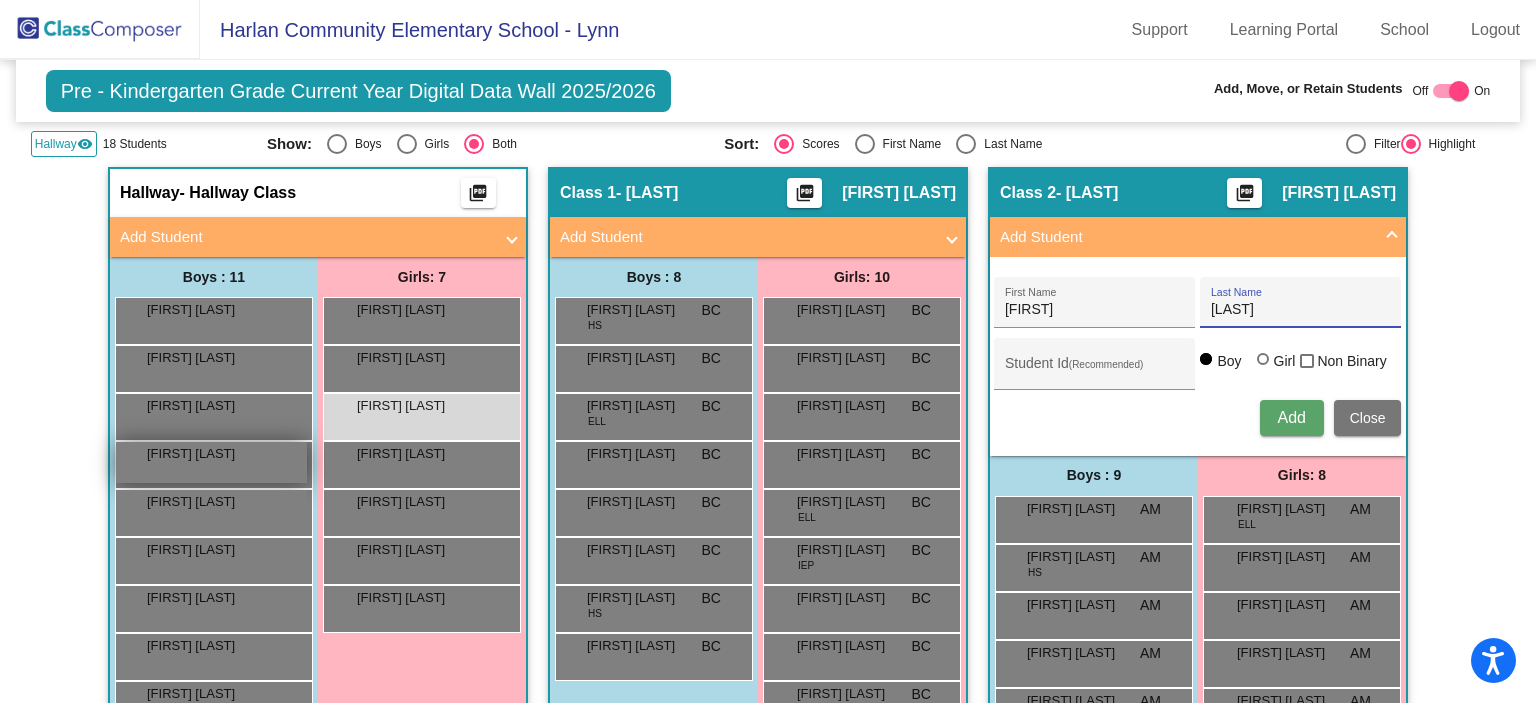 type on "Tingle" 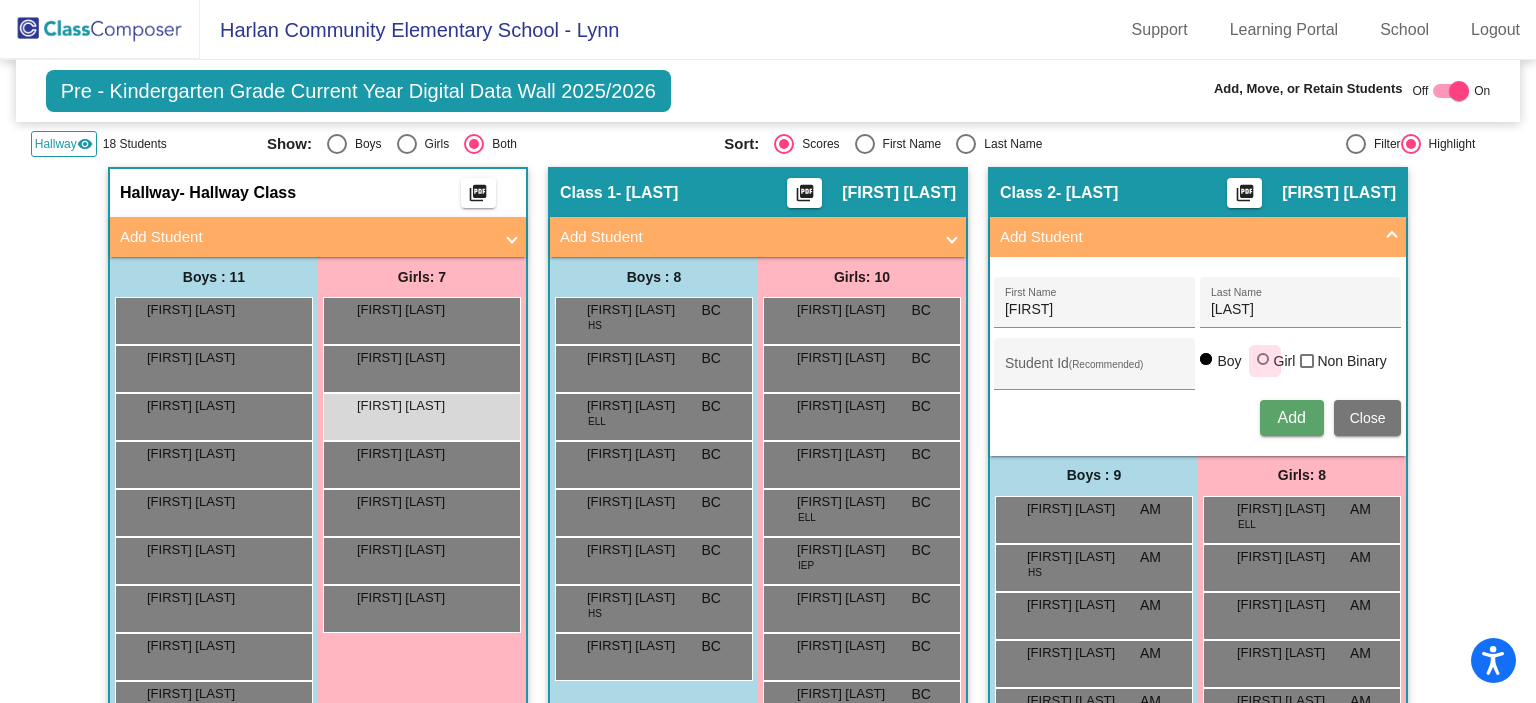 click at bounding box center [1263, 359] 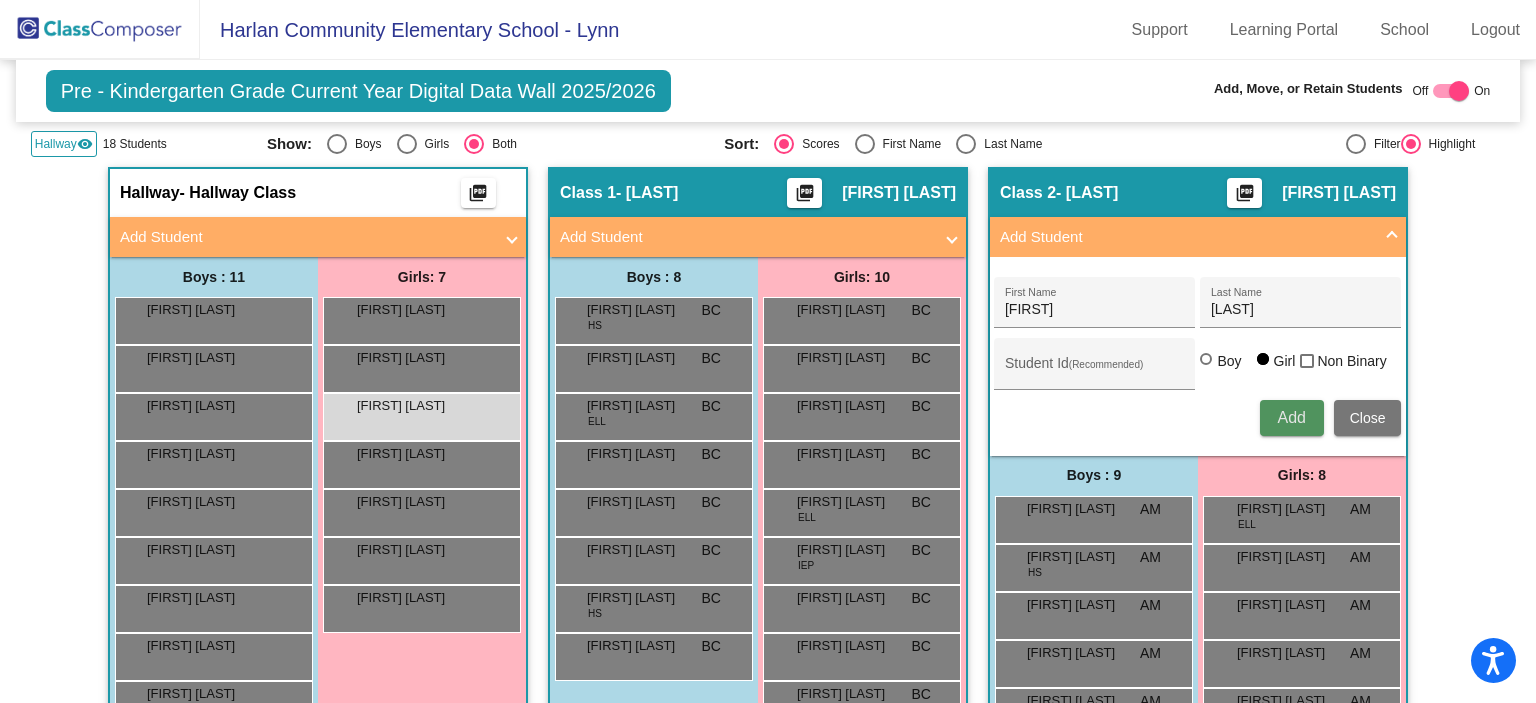 click on "Add" at bounding box center [1292, 418] 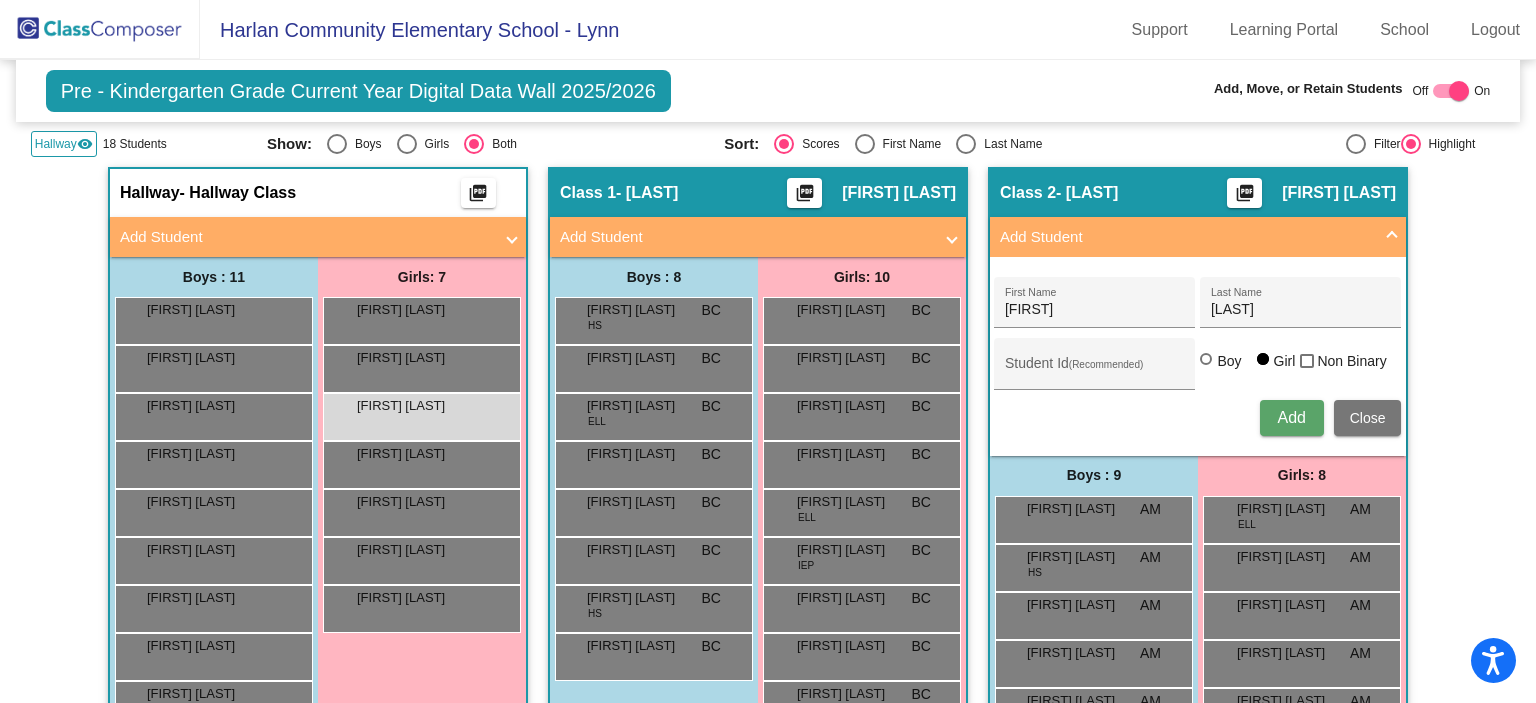 type 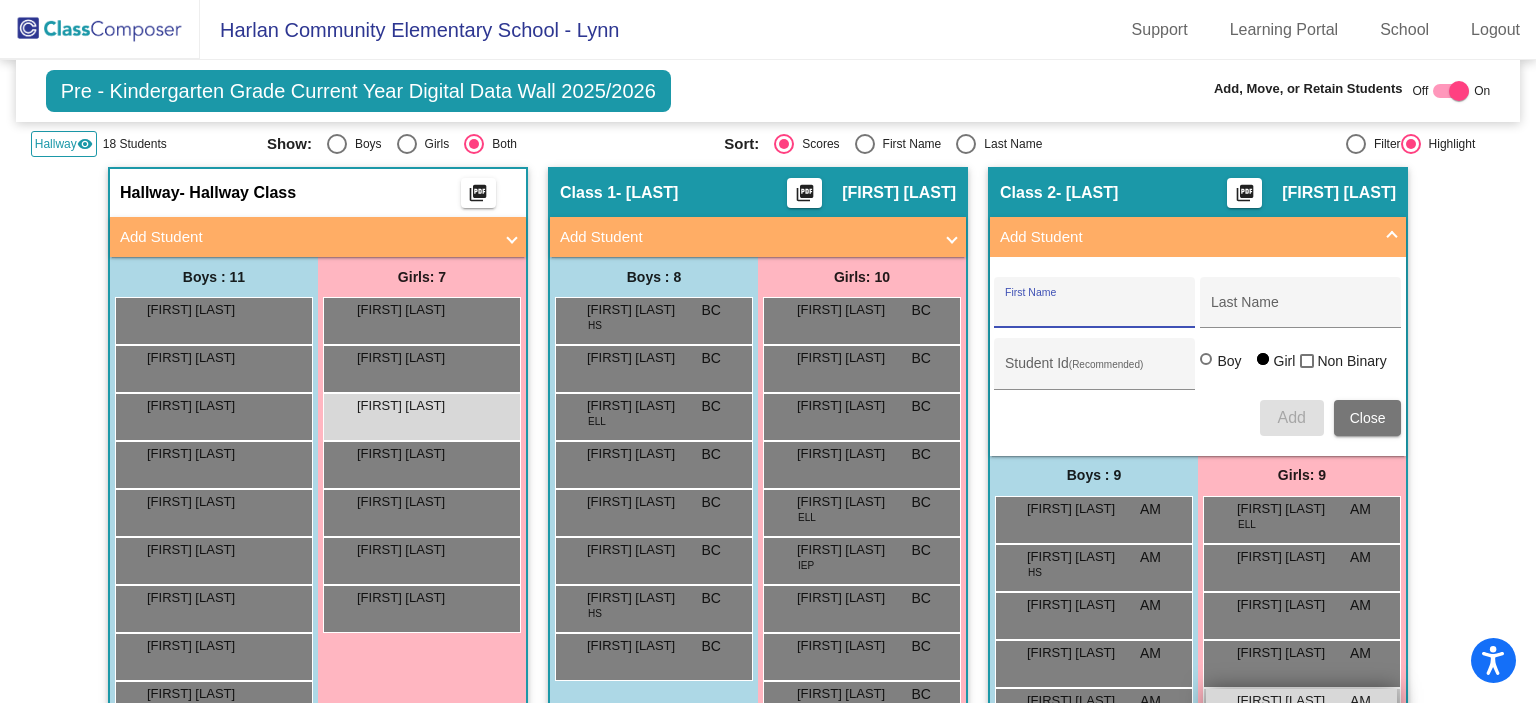 click on "Hensley Tingle" at bounding box center (1287, 701) 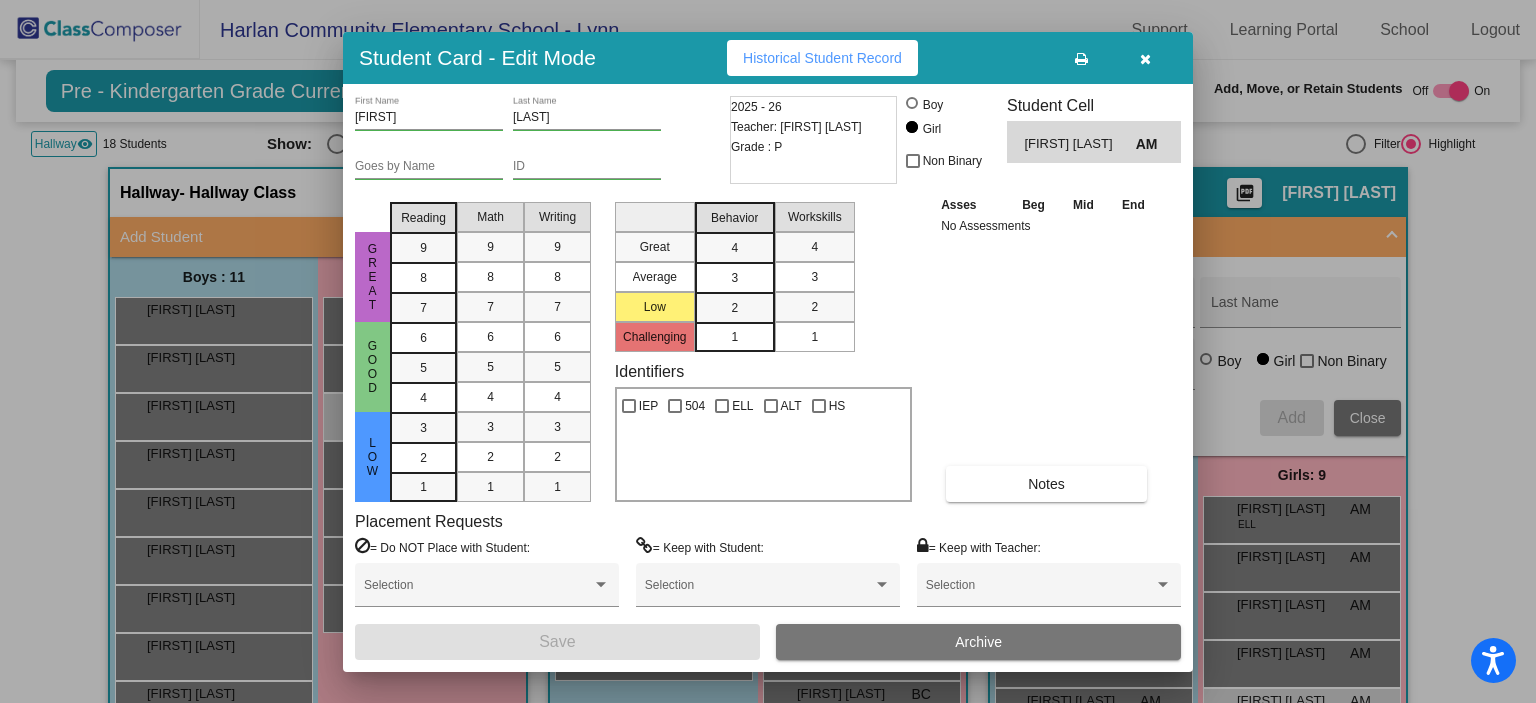click at bounding box center [1081, 59] 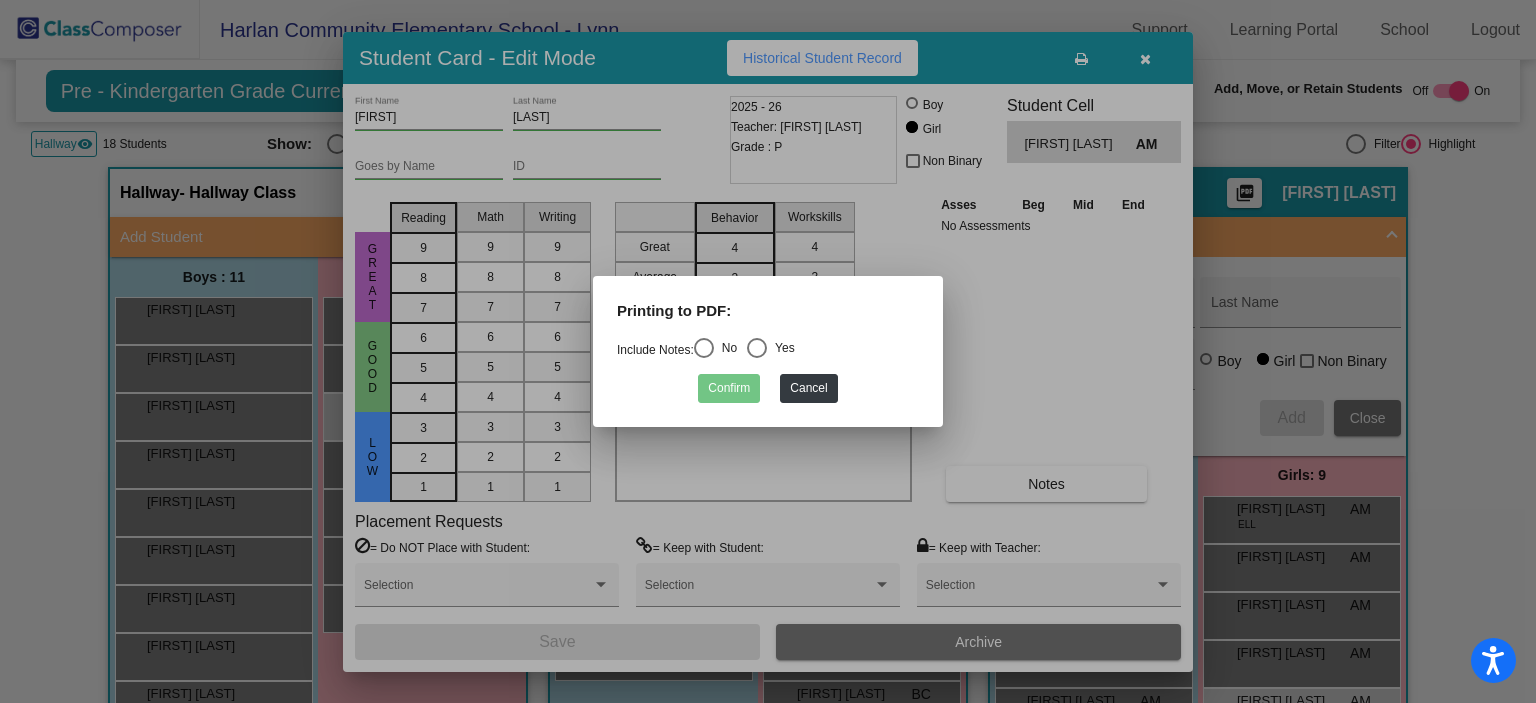 click at bounding box center [704, 348] 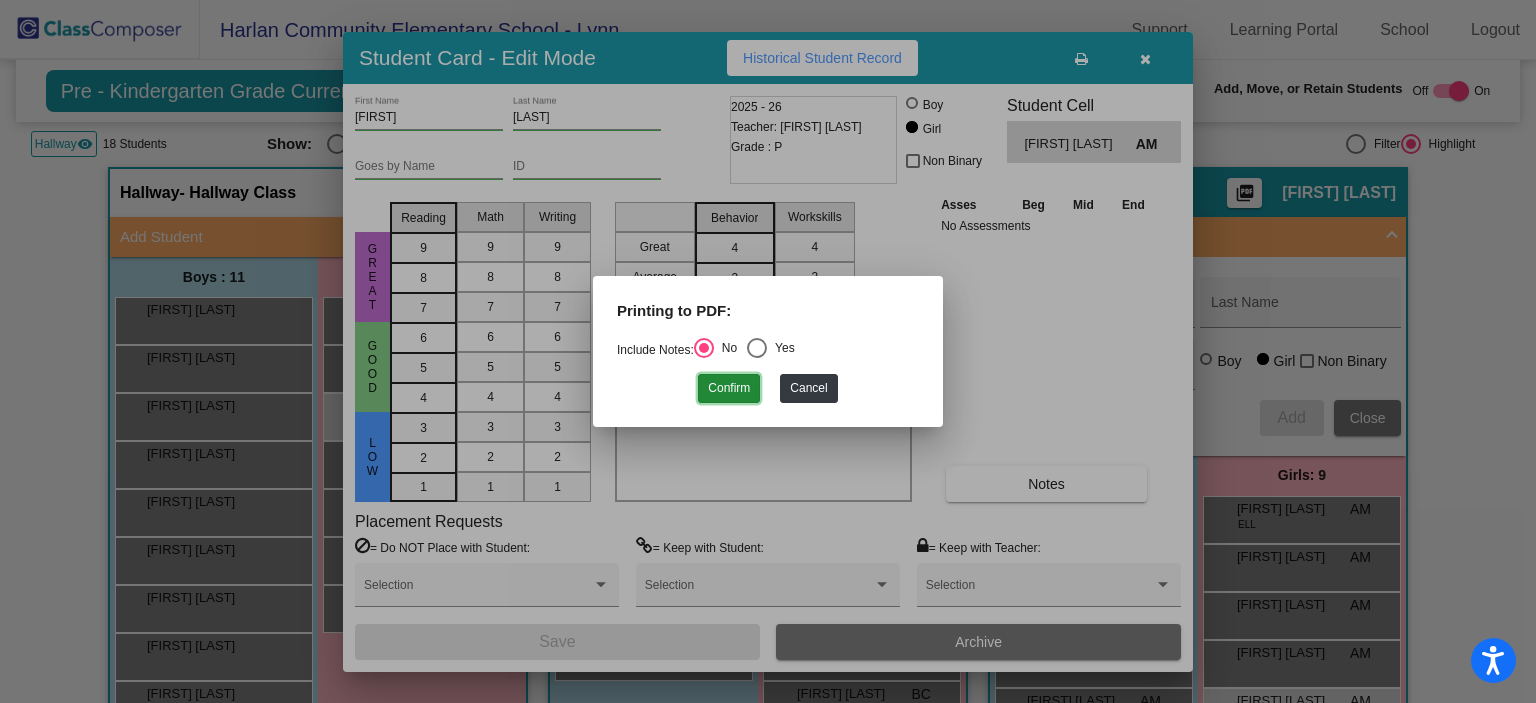 click on "Confirm" at bounding box center [729, 388] 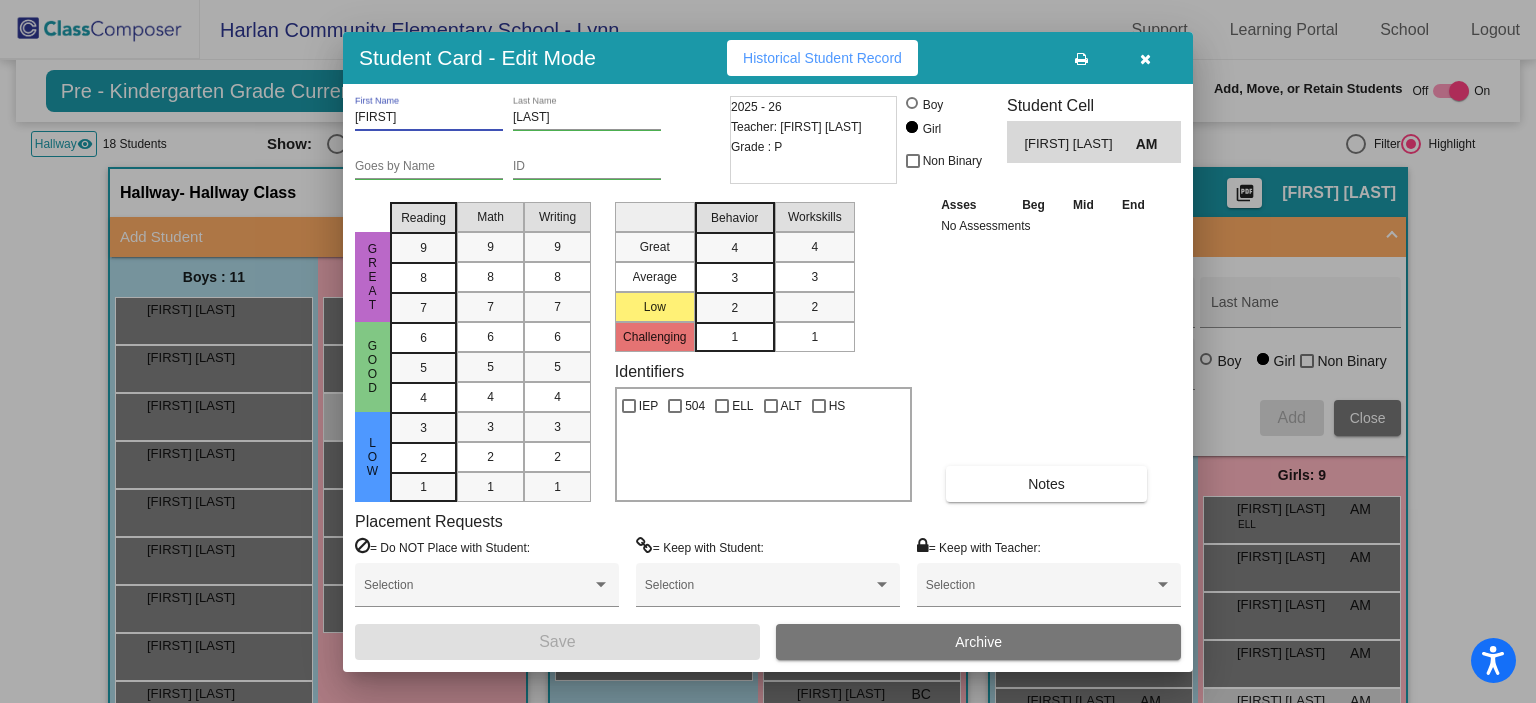 drag, startPoint x: 460, startPoint y: 116, endPoint x: 346, endPoint y: 119, distance: 114.03947 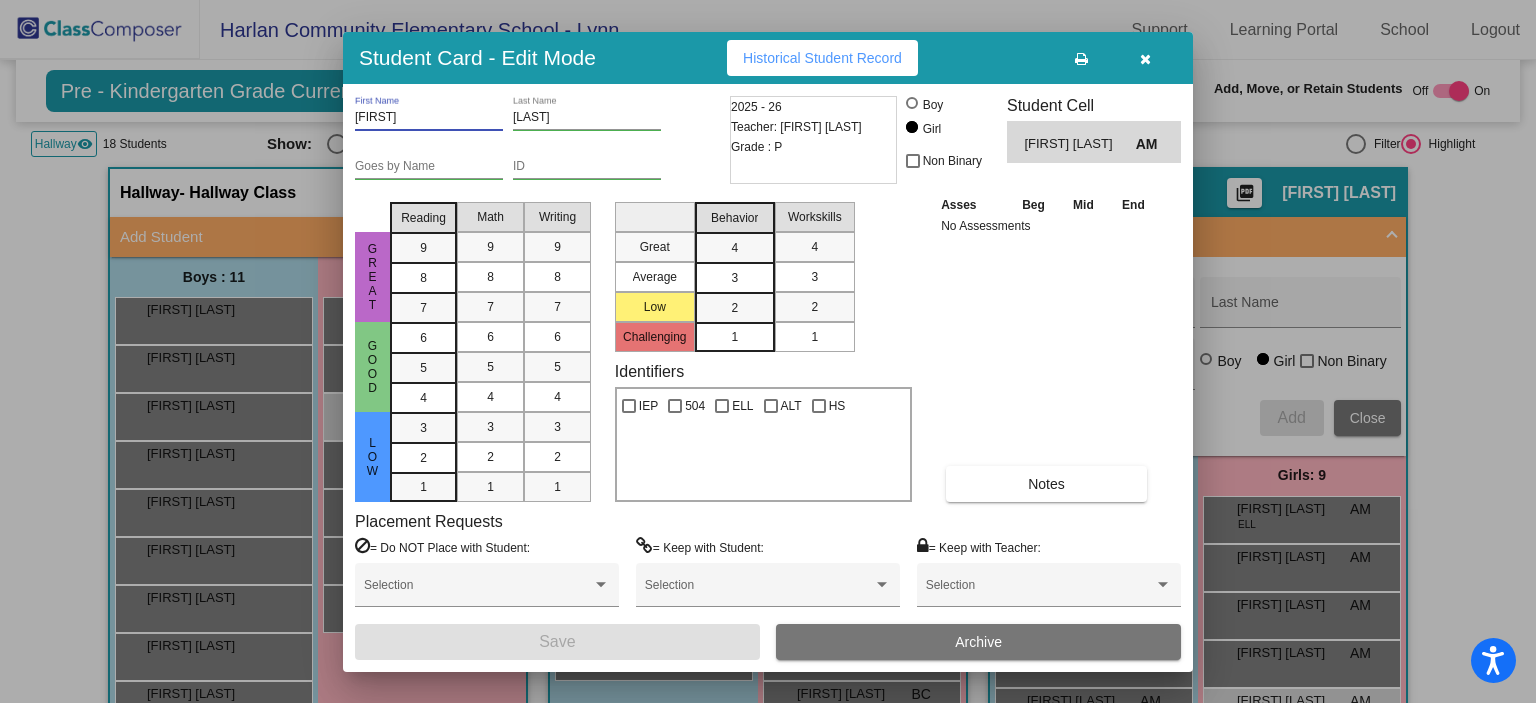 click on "Goes by Name ID" at bounding box center (540, 169) 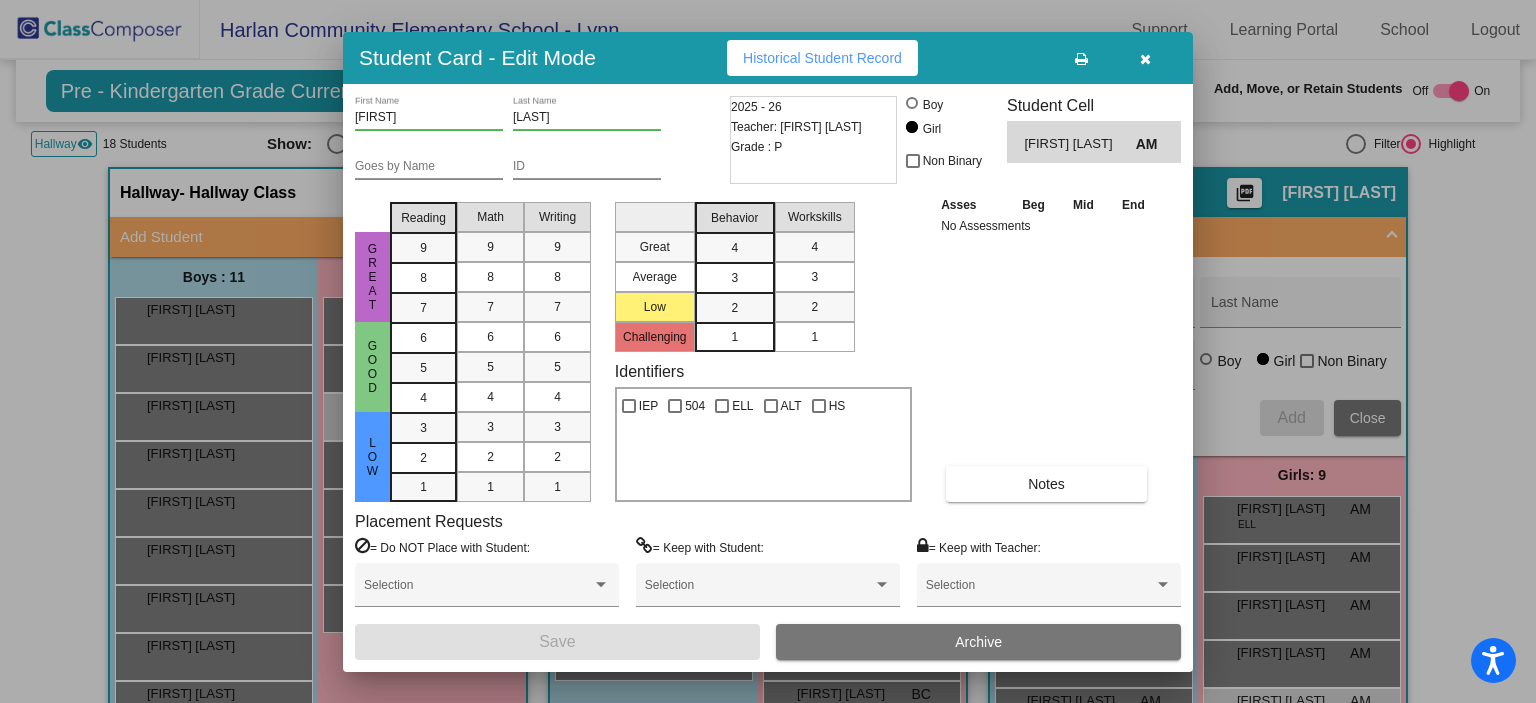 click at bounding box center [1145, 59] 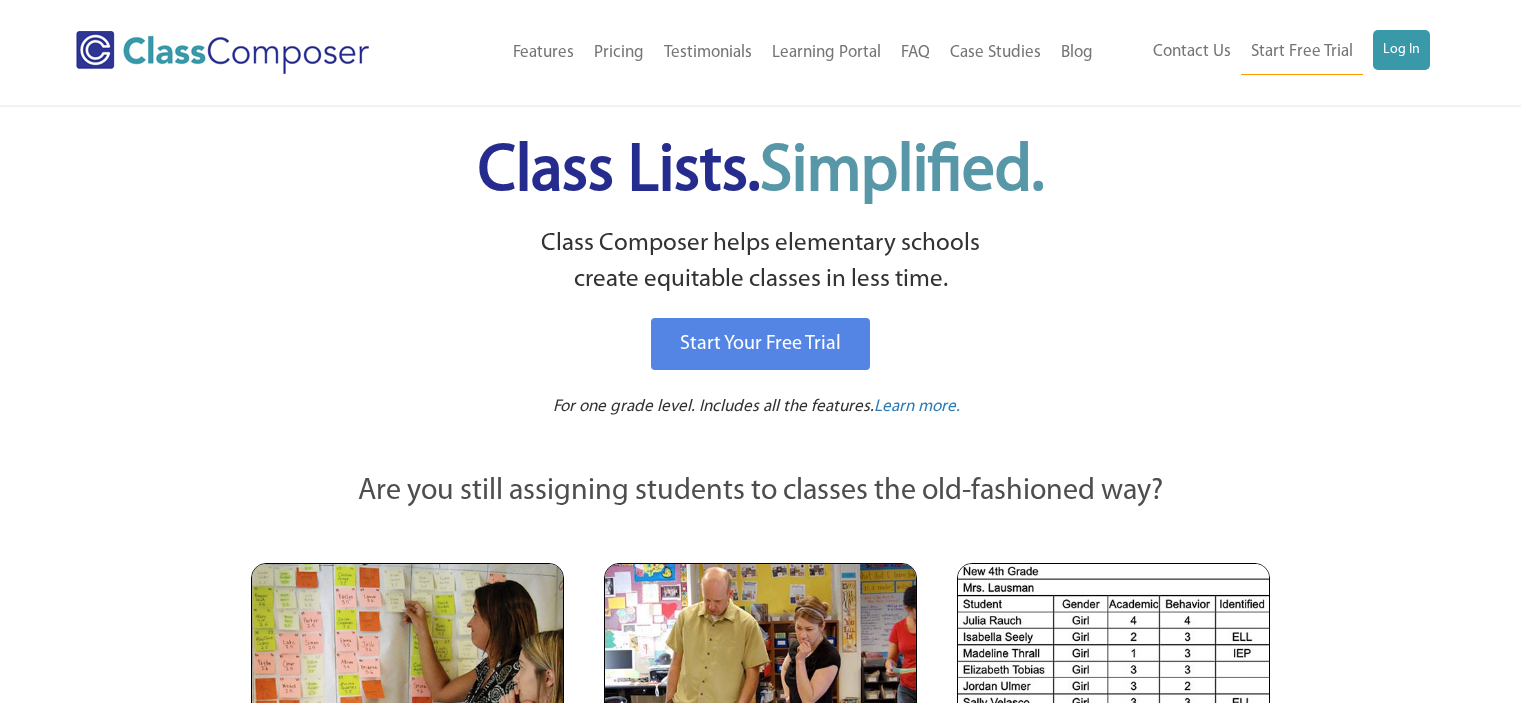 scroll, scrollTop: 0, scrollLeft: 0, axis: both 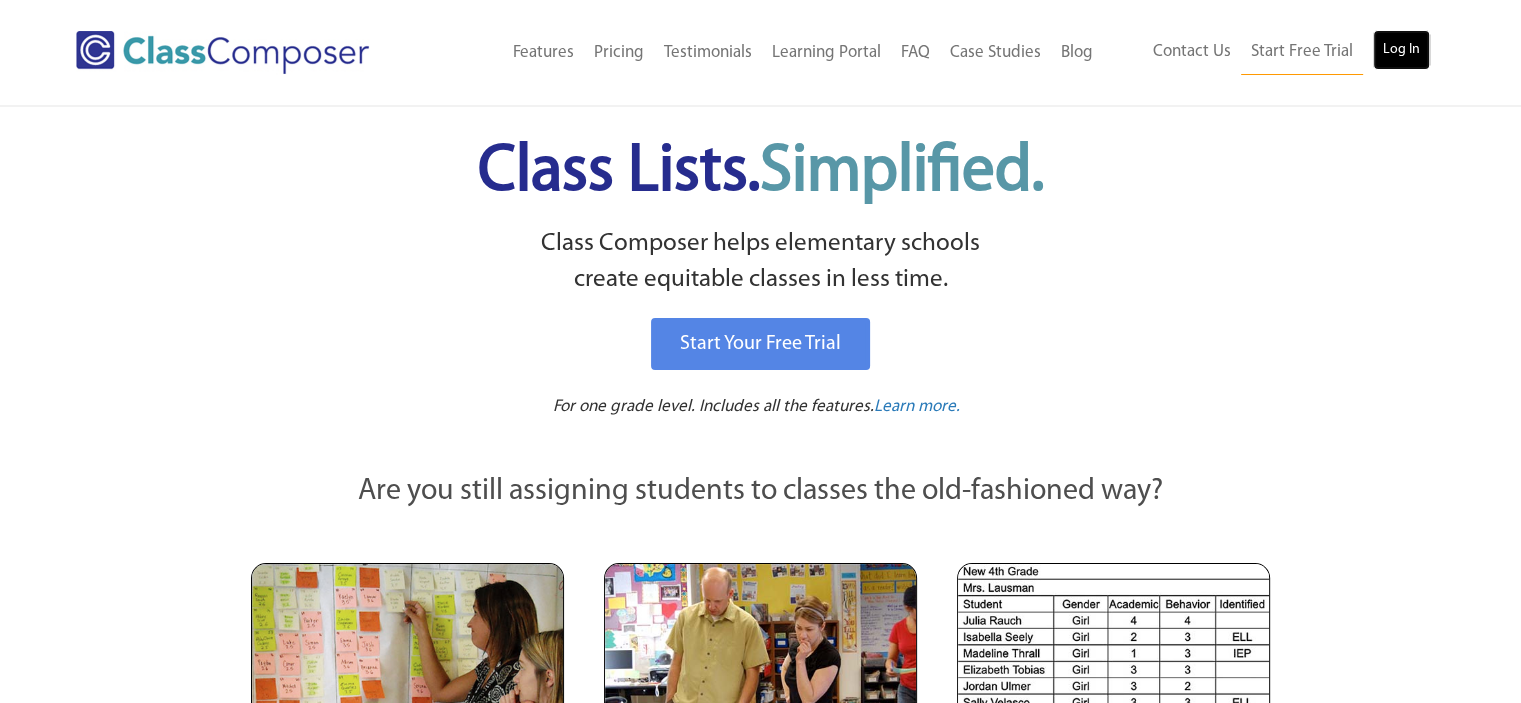 click on "Log In" at bounding box center (1401, 50) 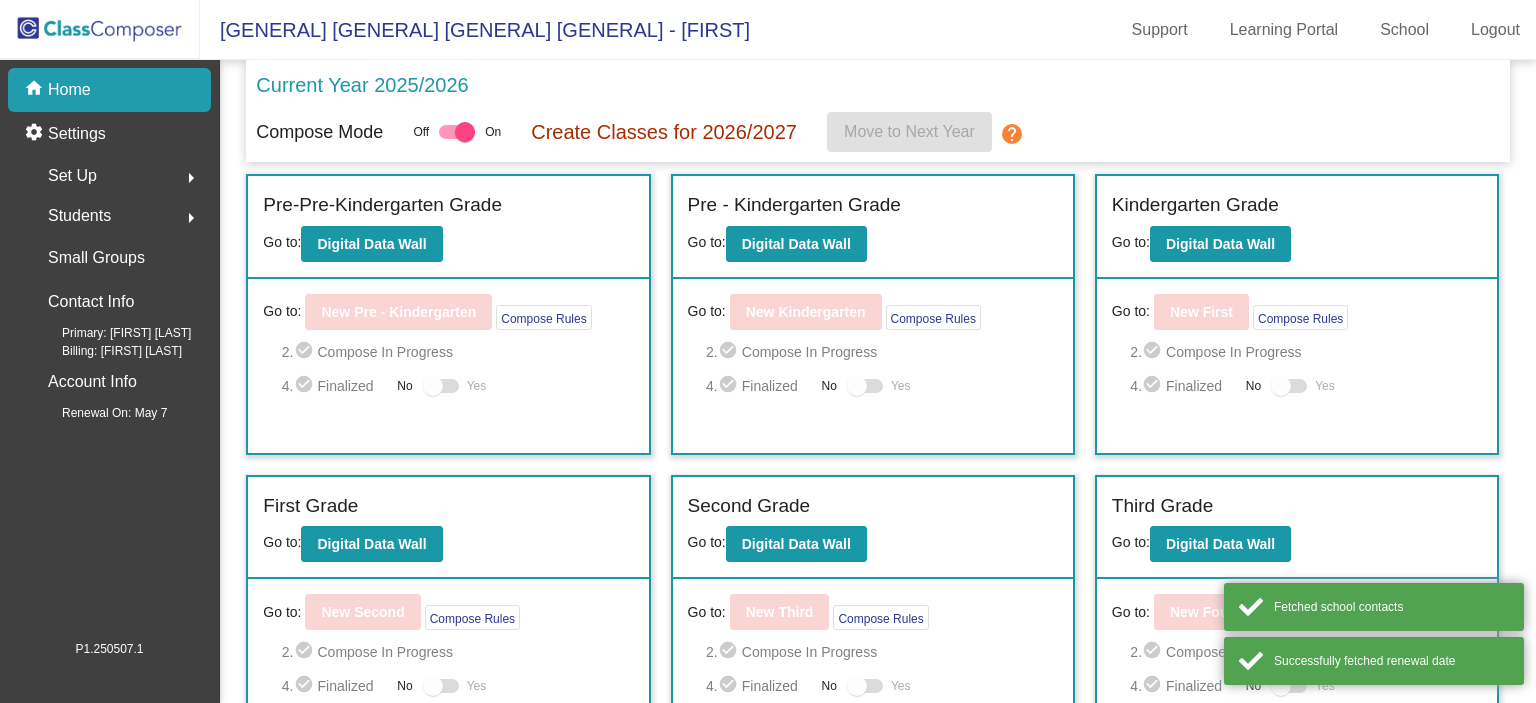 scroll, scrollTop: 0, scrollLeft: 0, axis: both 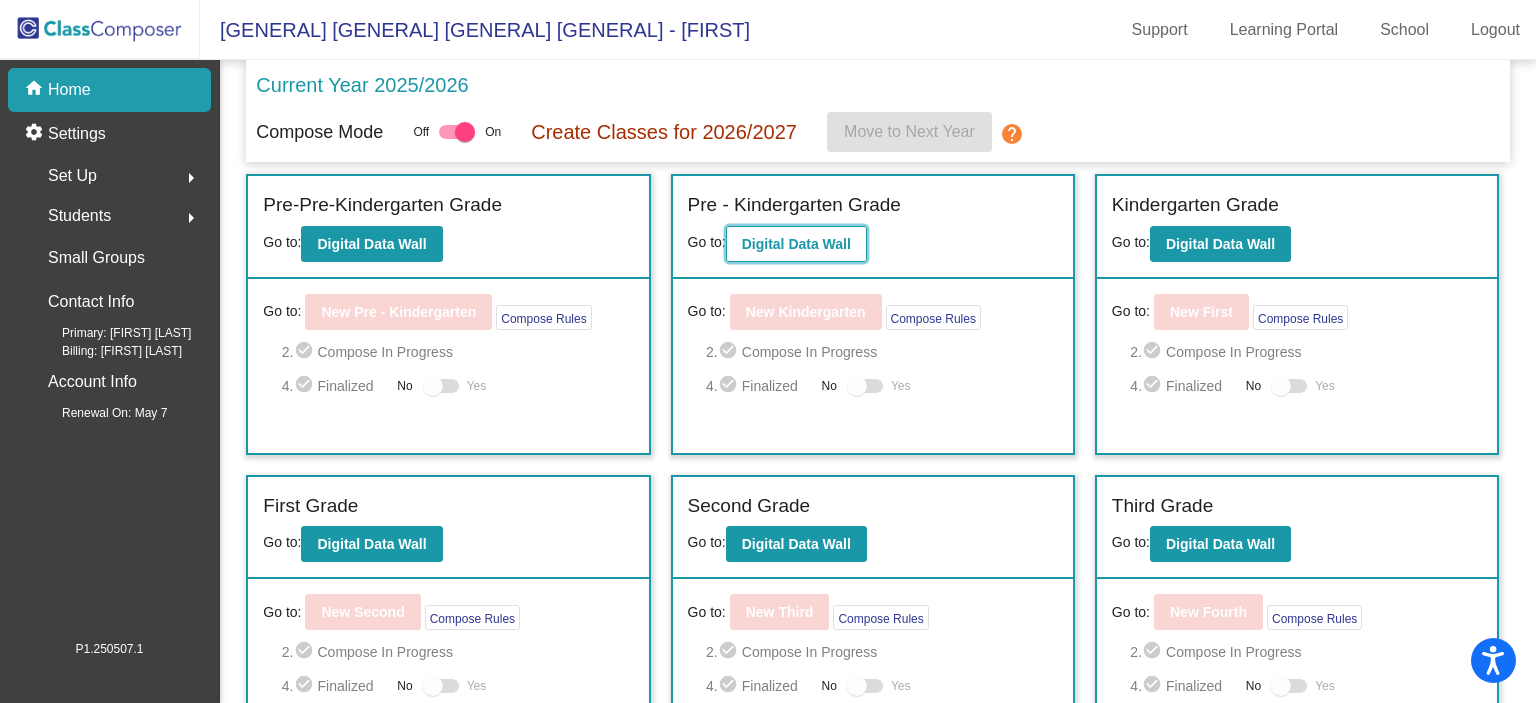 click on "Digital Data Wall" 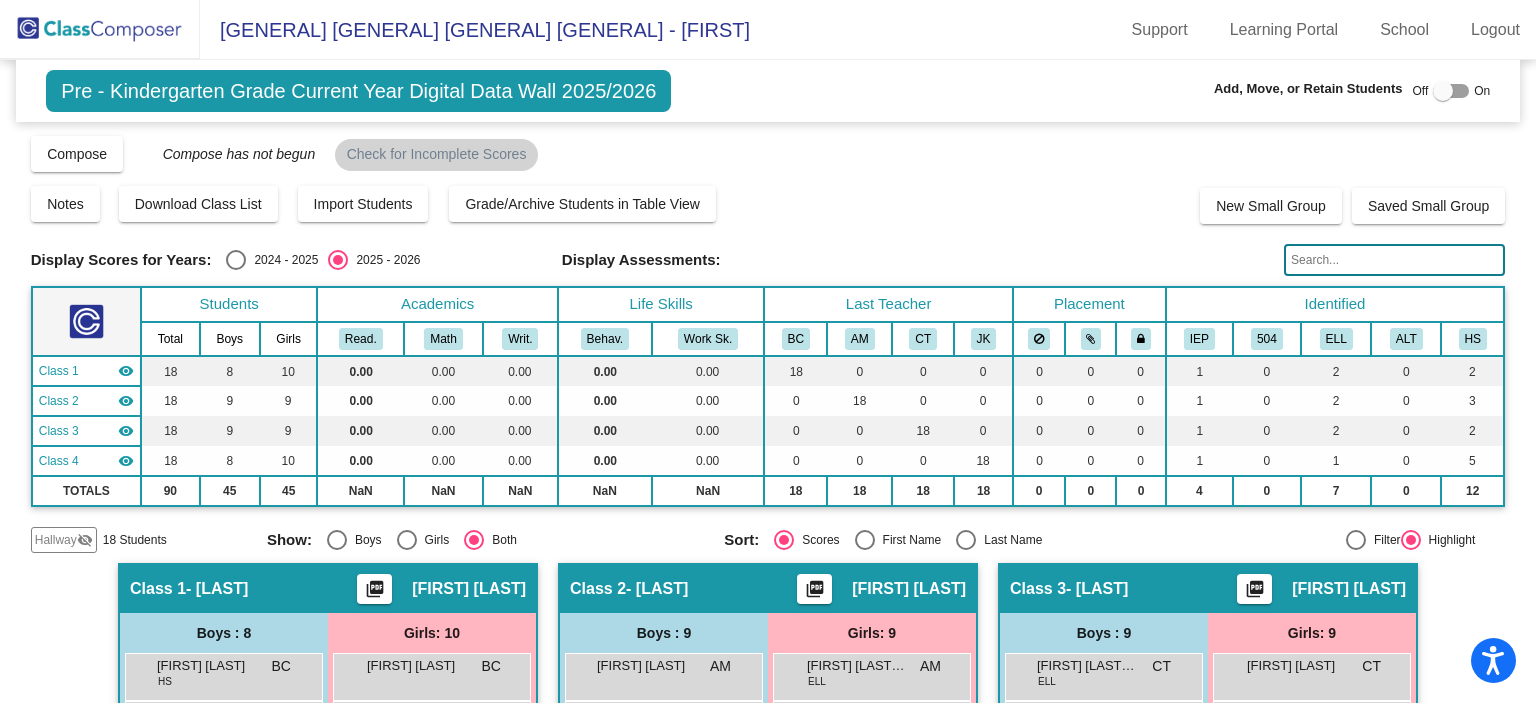 click 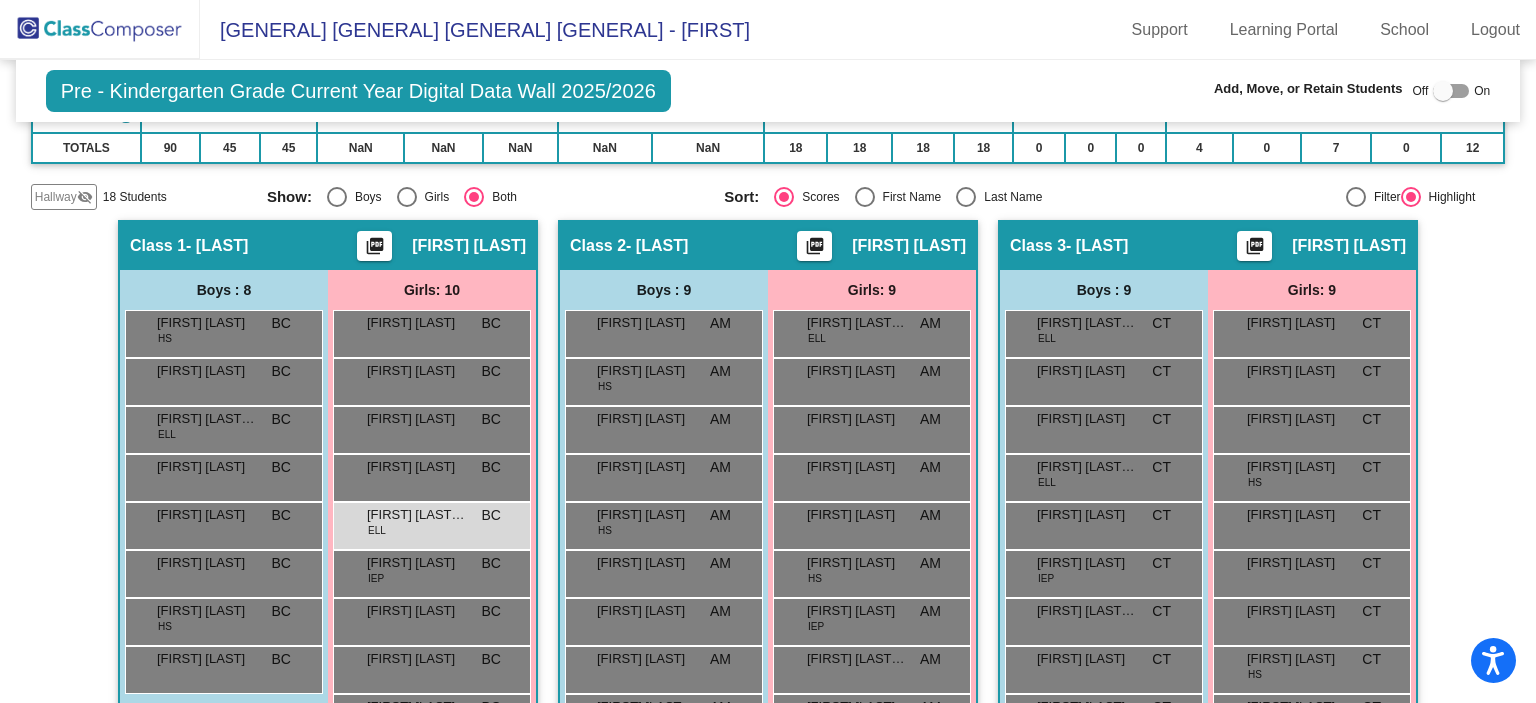 scroll, scrollTop: 328, scrollLeft: 0, axis: vertical 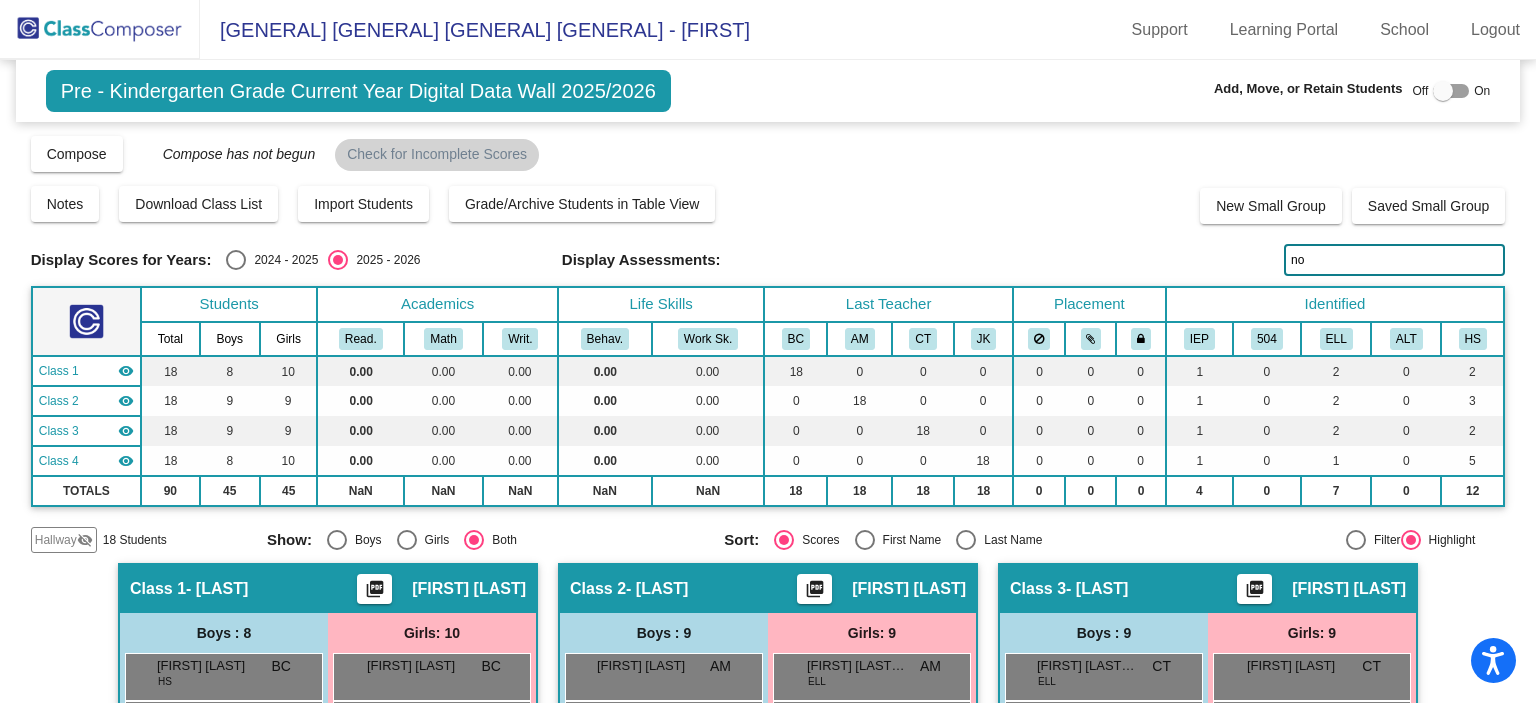 type on "n" 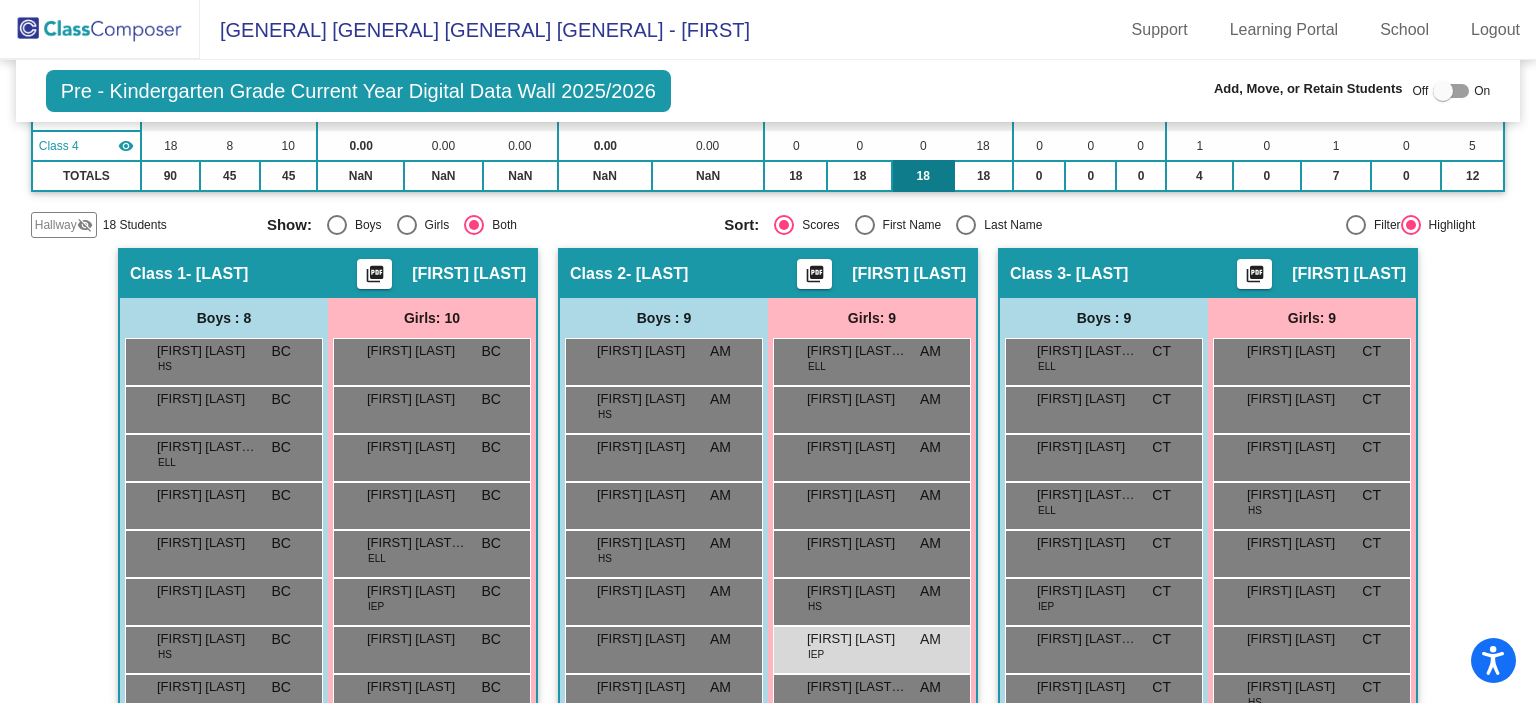 scroll, scrollTop: 312, scrollLeft: 0, axis: vertical 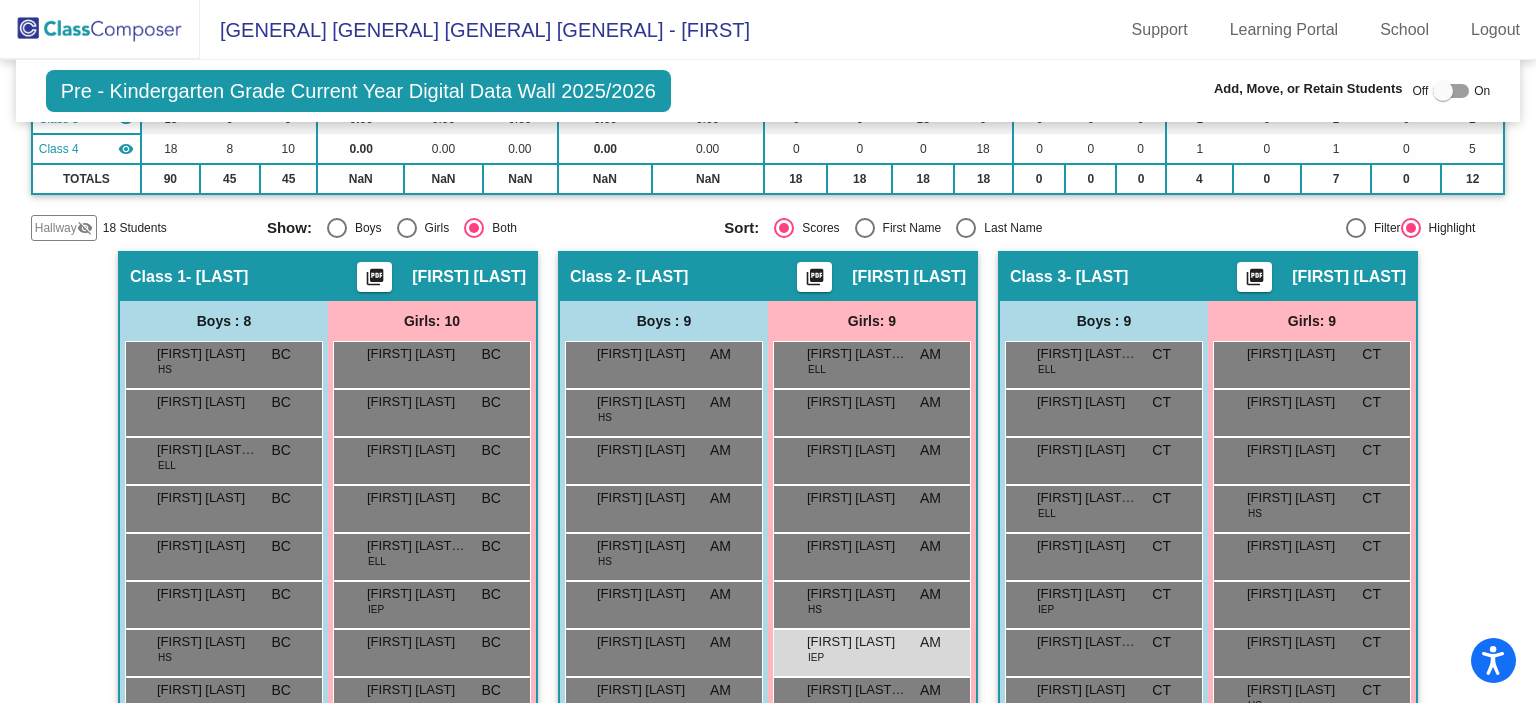 type on "james" 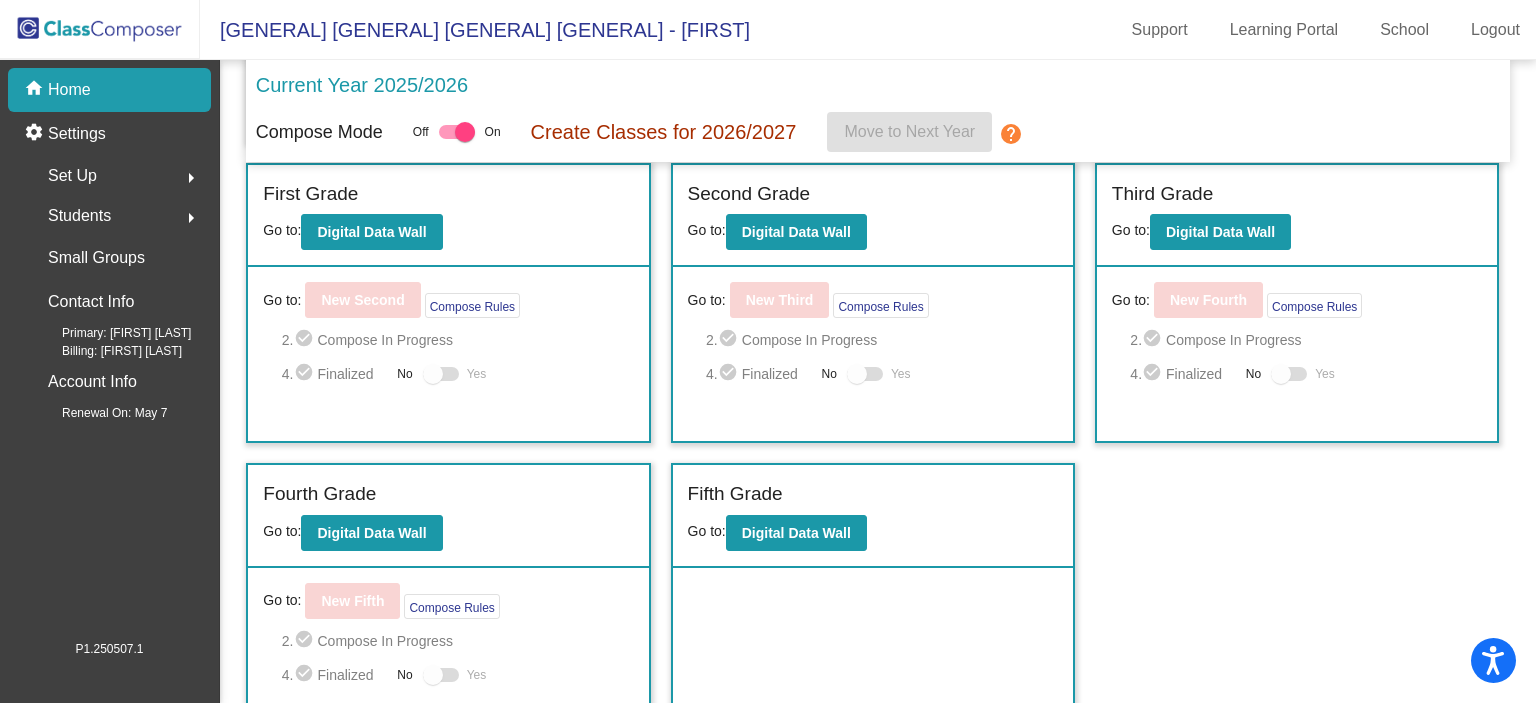 scroll, scrollTop: 0, scrollLeft: 0, axis: both 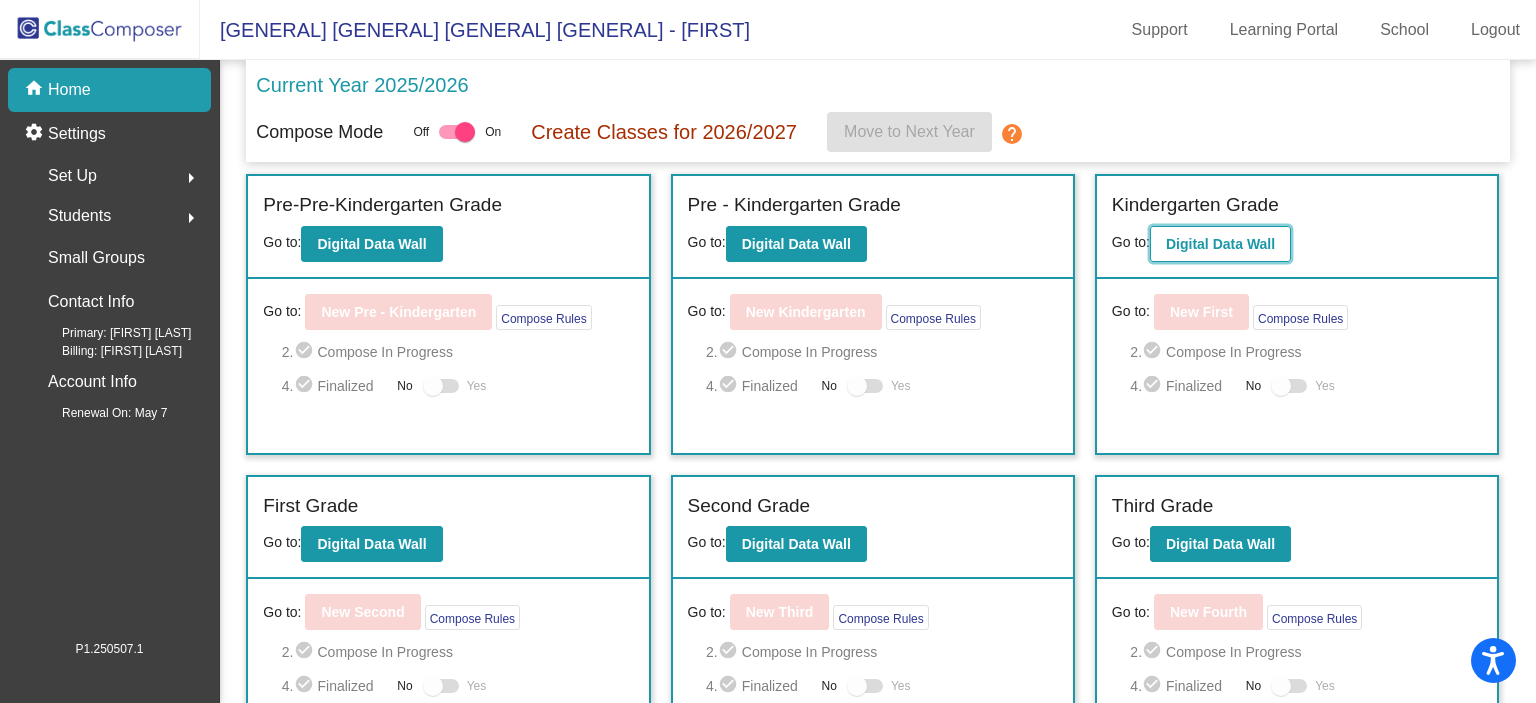 click on "Digital Data Wall" 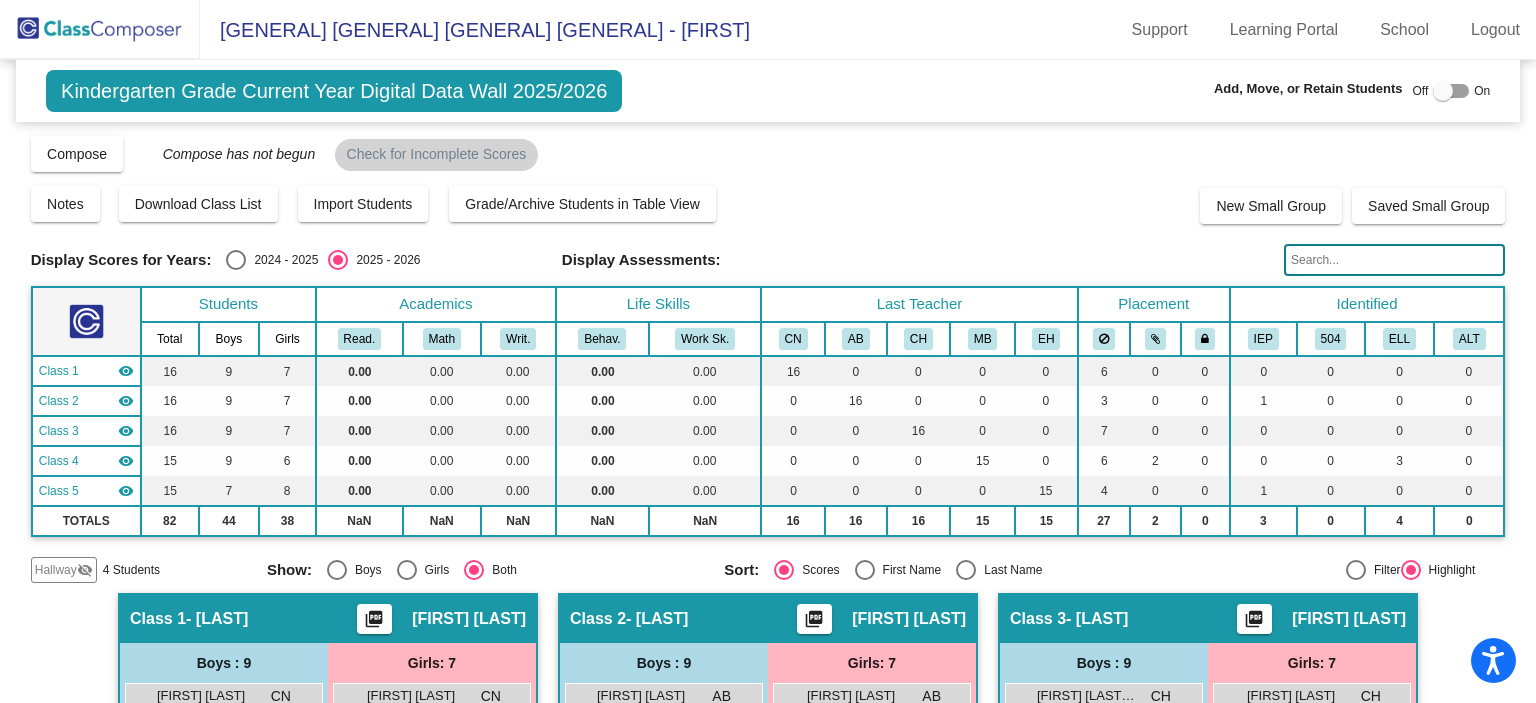 click 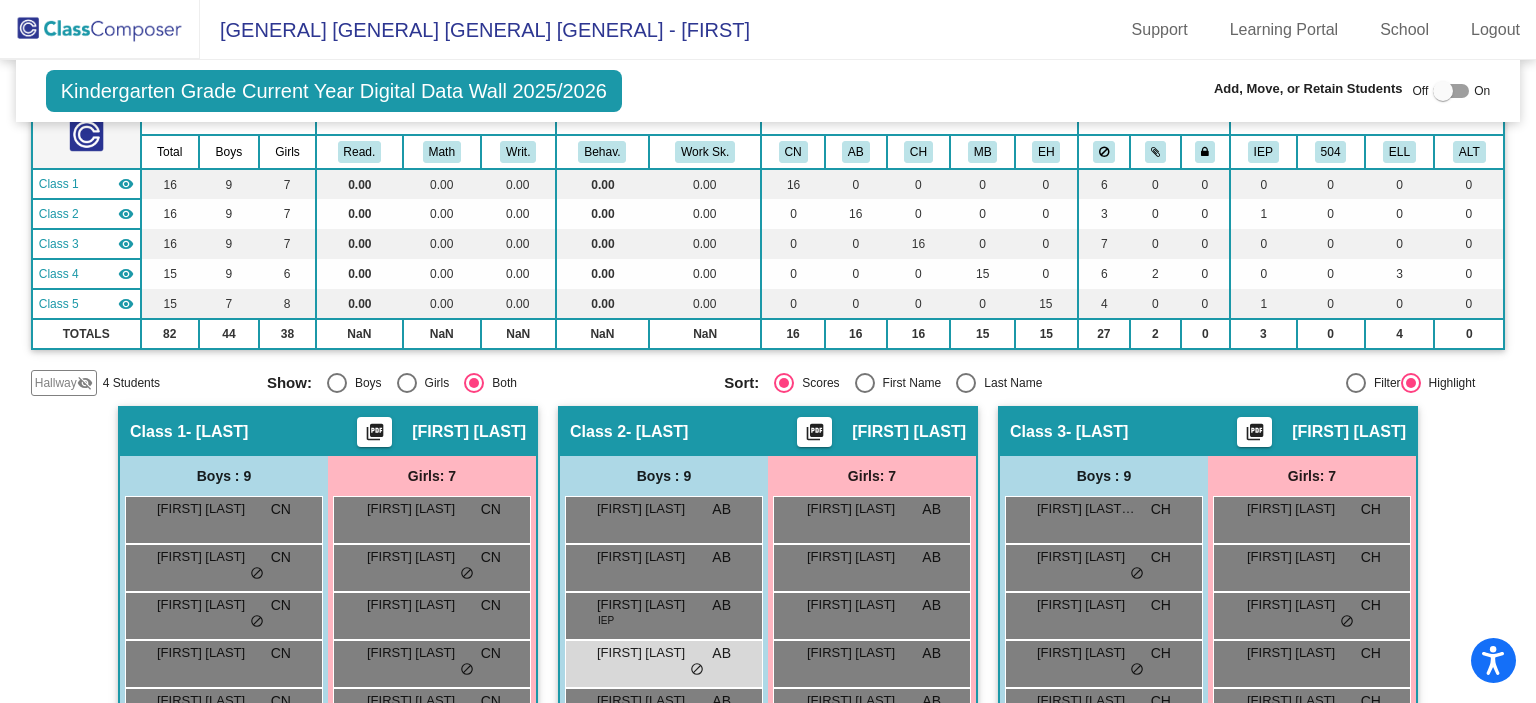 scroll, scrollTop: 0, scrollLeft: 0, axis: both 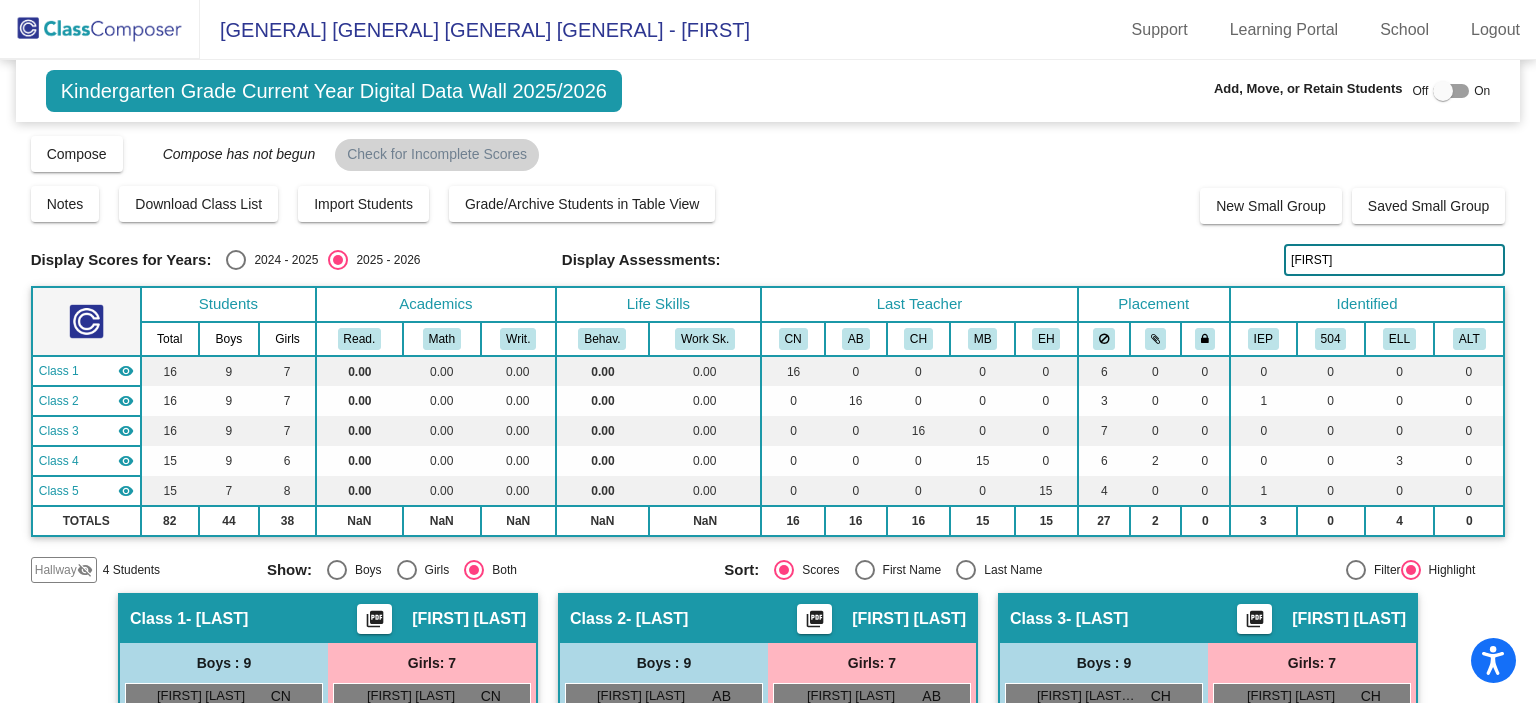 type on "james" 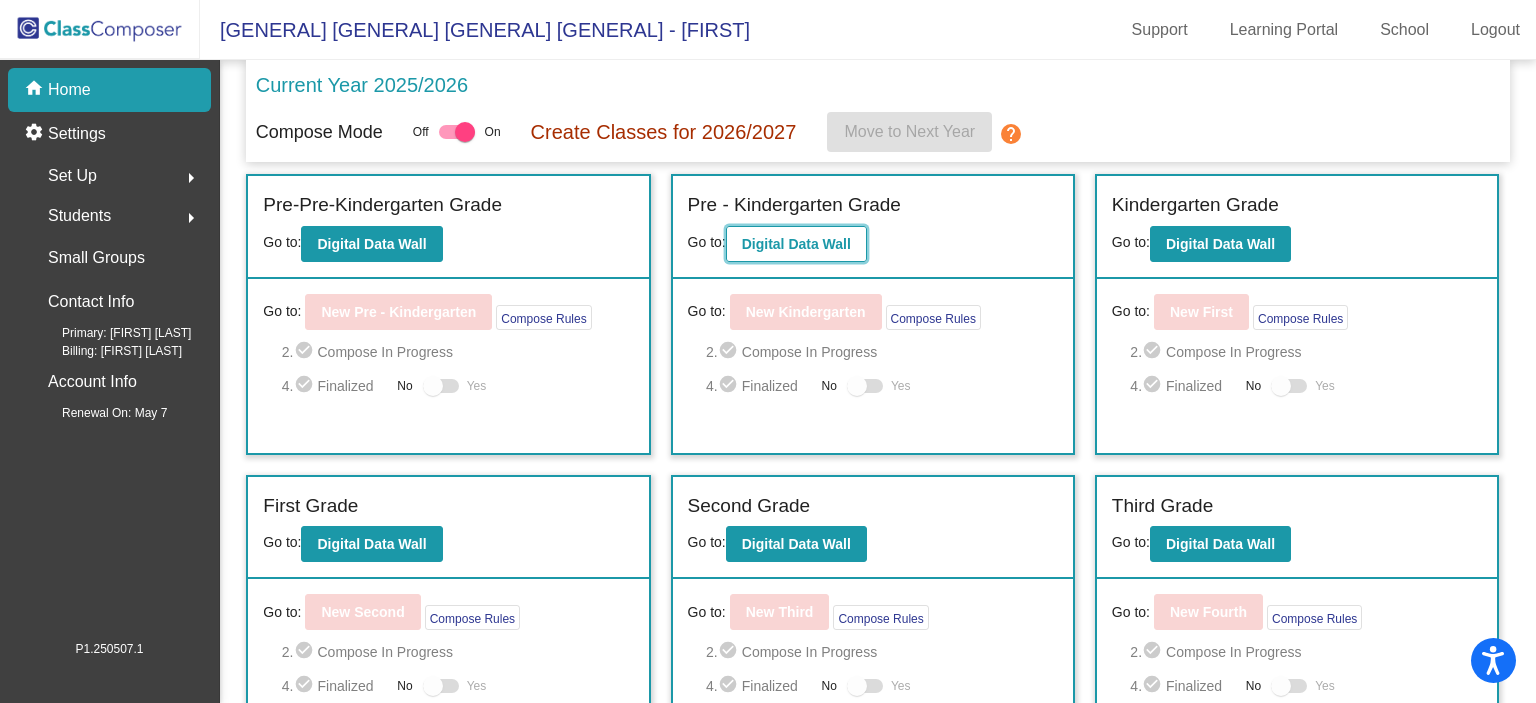 click on "Digital Data Wall" 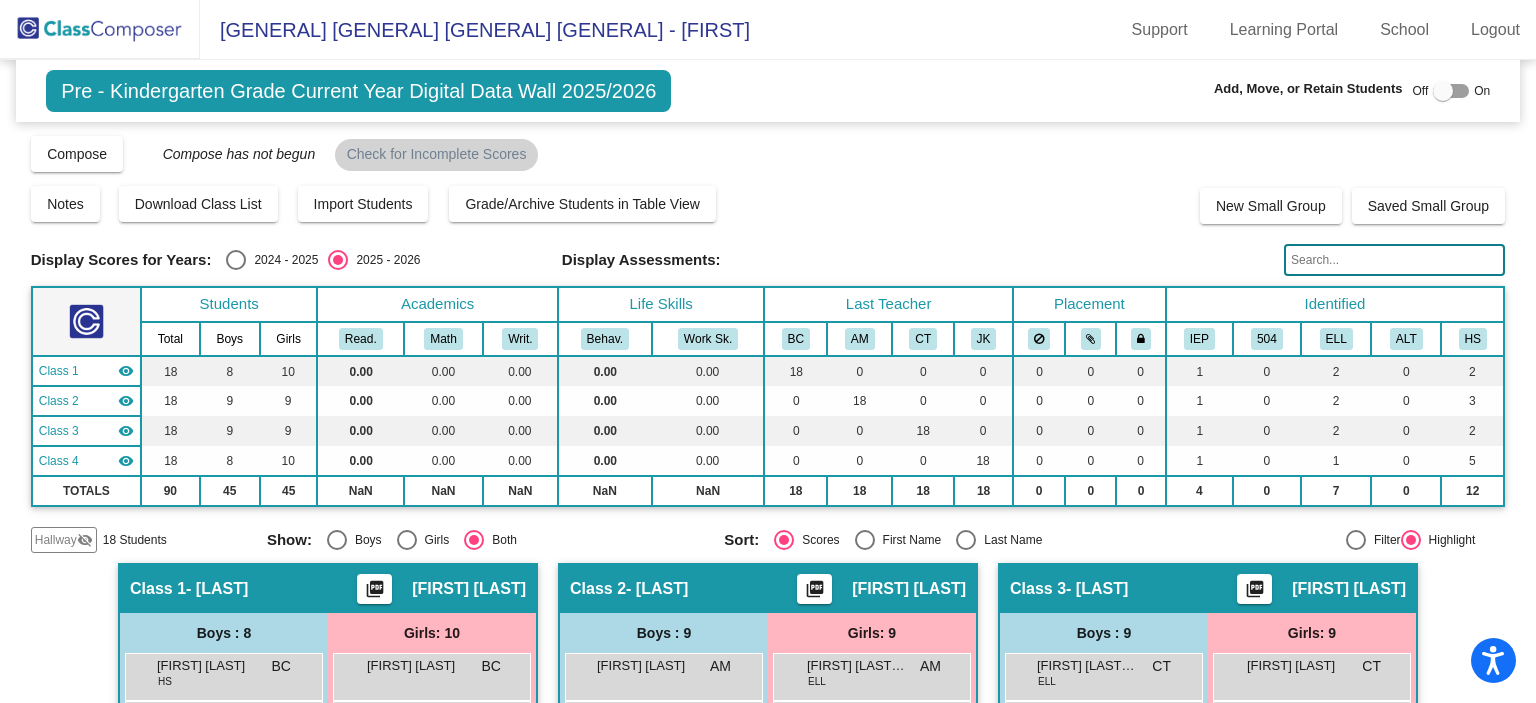 click 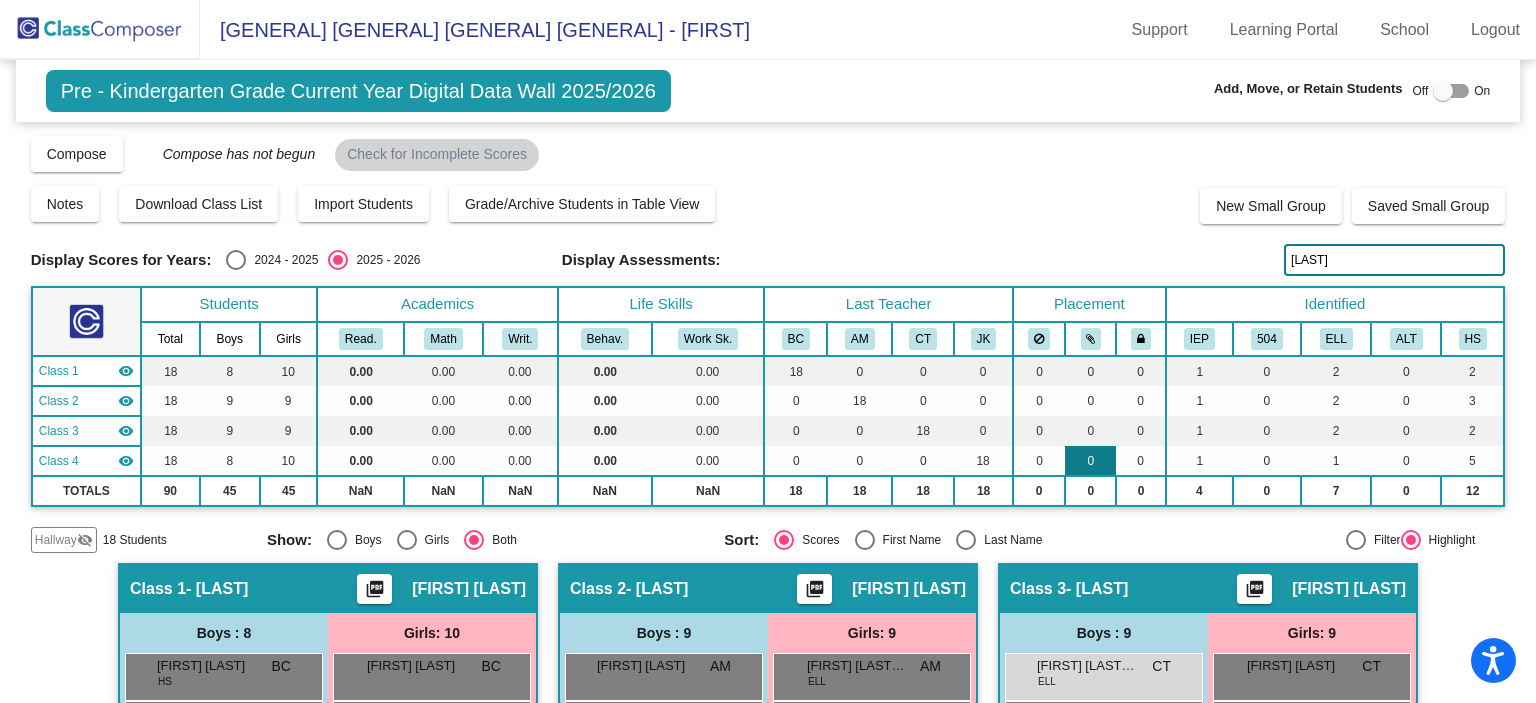 scroll, scrollTop: 84, scrollLeft: 0, axis: vertical 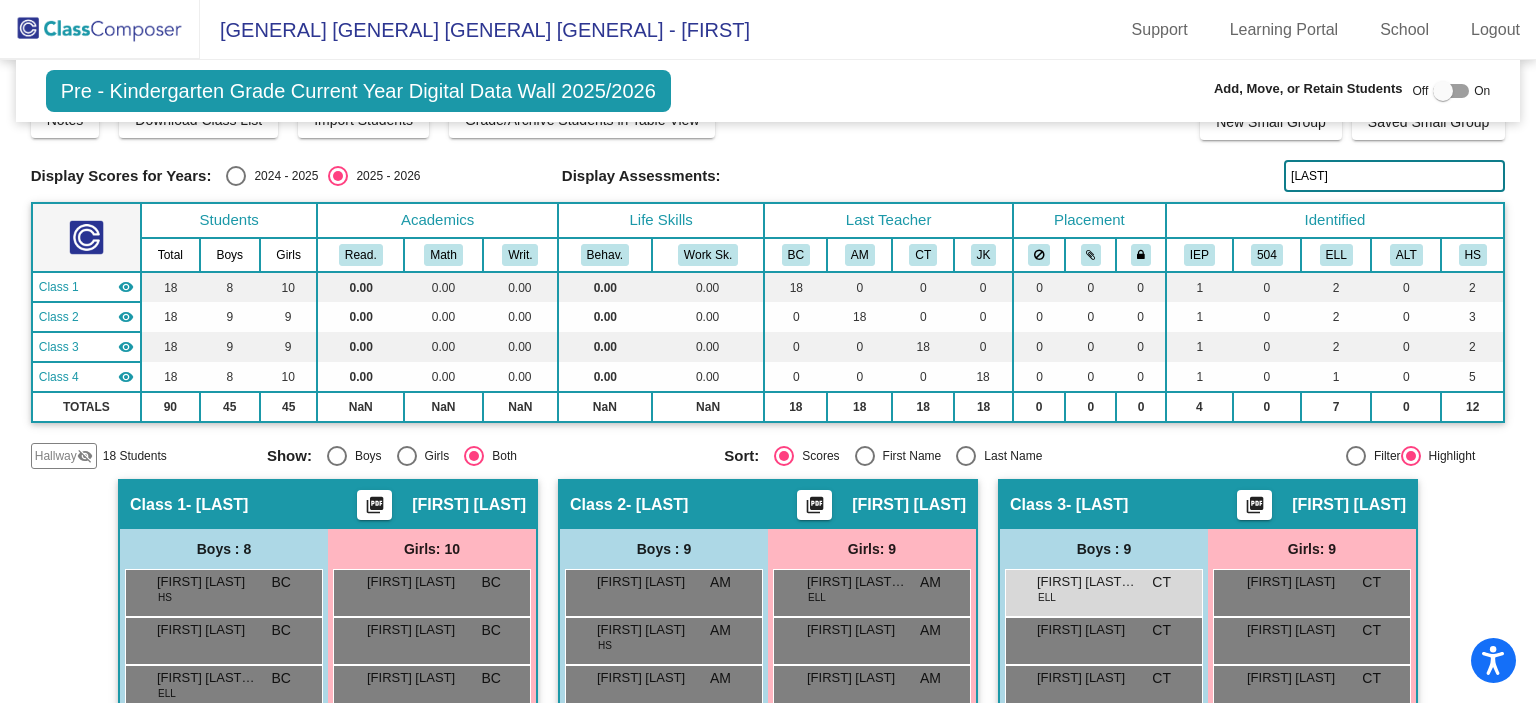 click on "esqui" 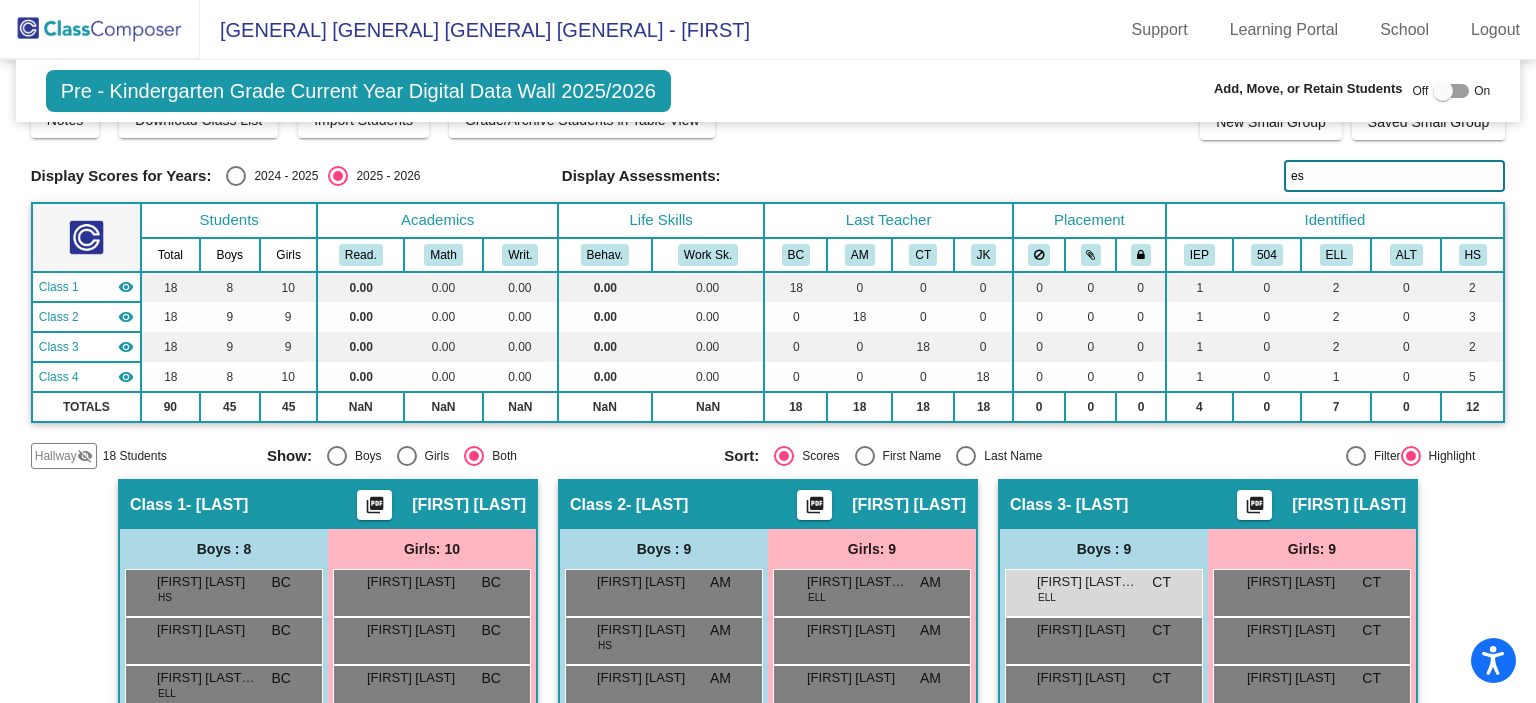 type on "e" 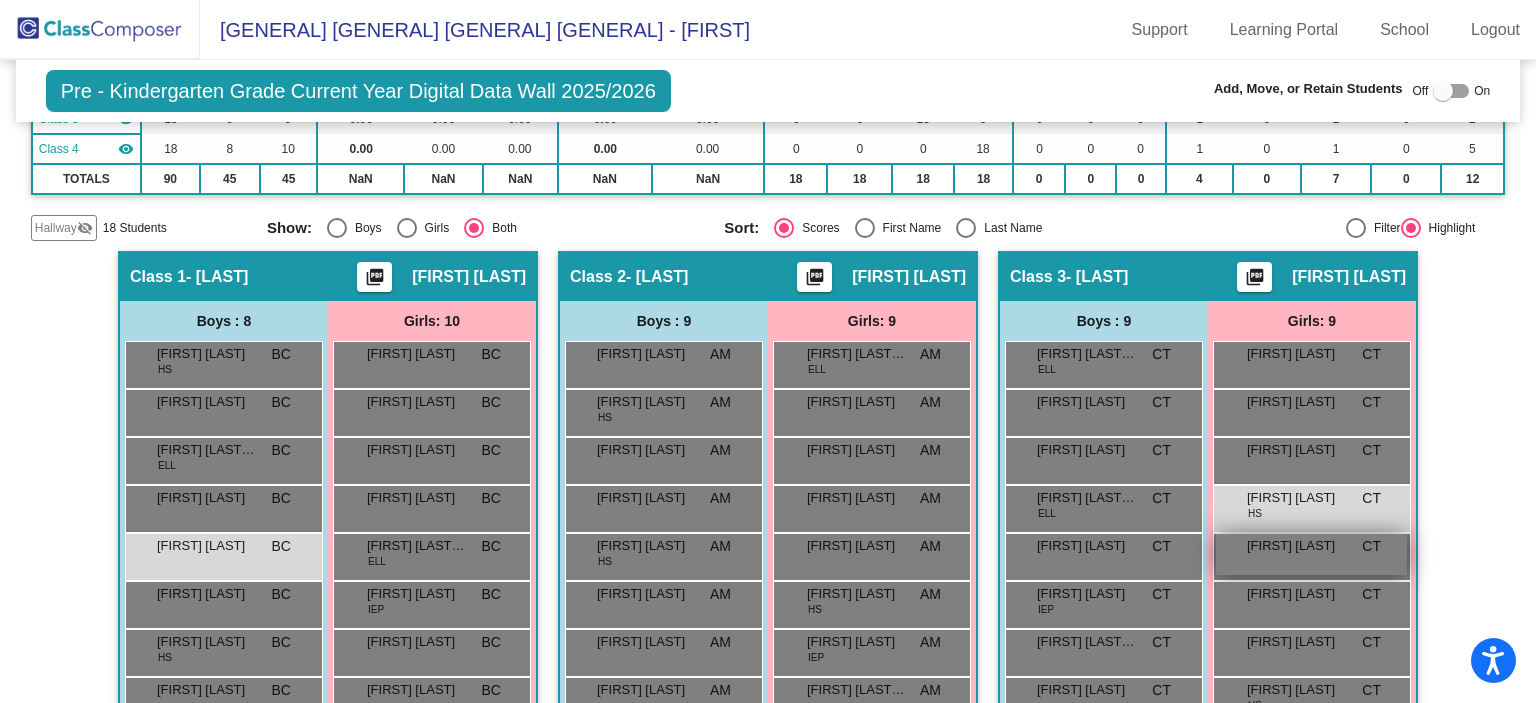 scroll, scrollTop: 0, scrollLeft: 0, axis: both 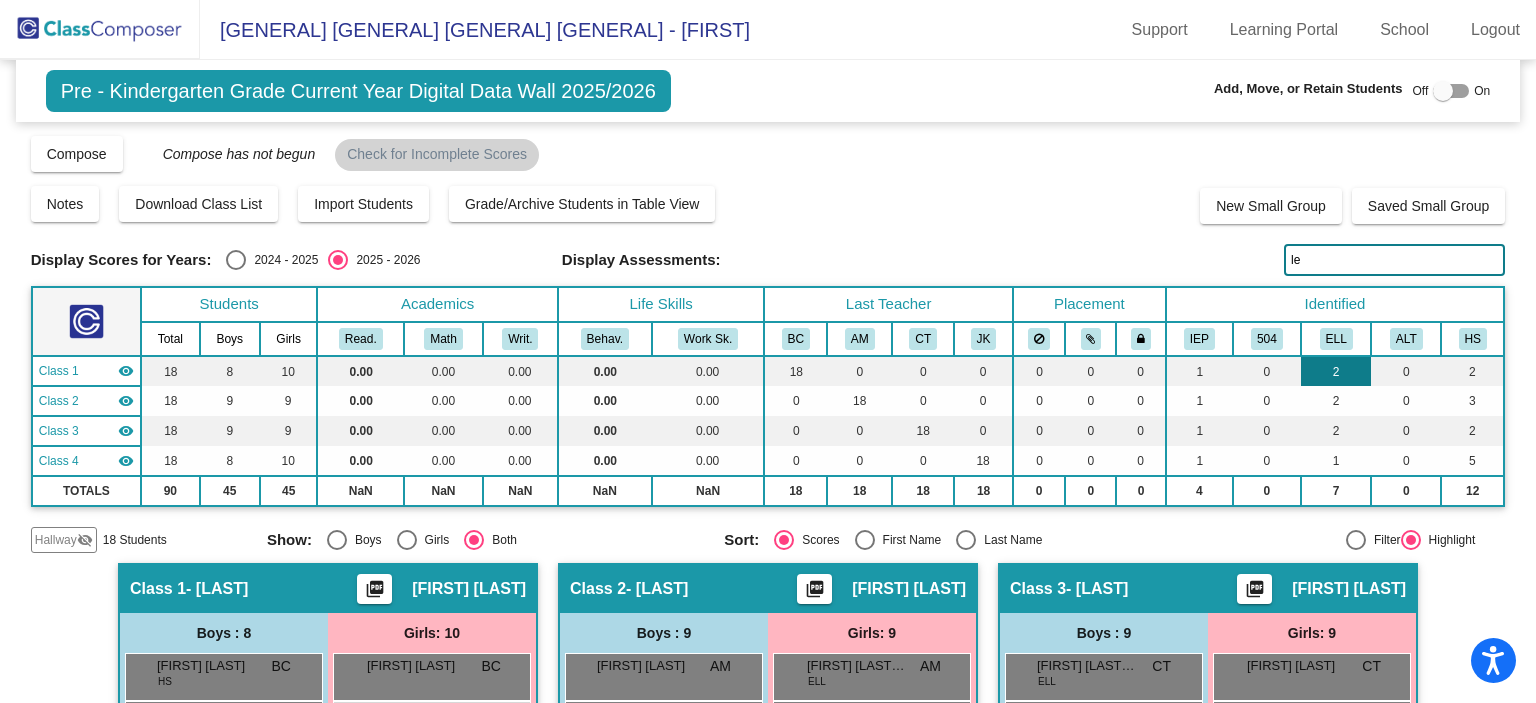type on "l" 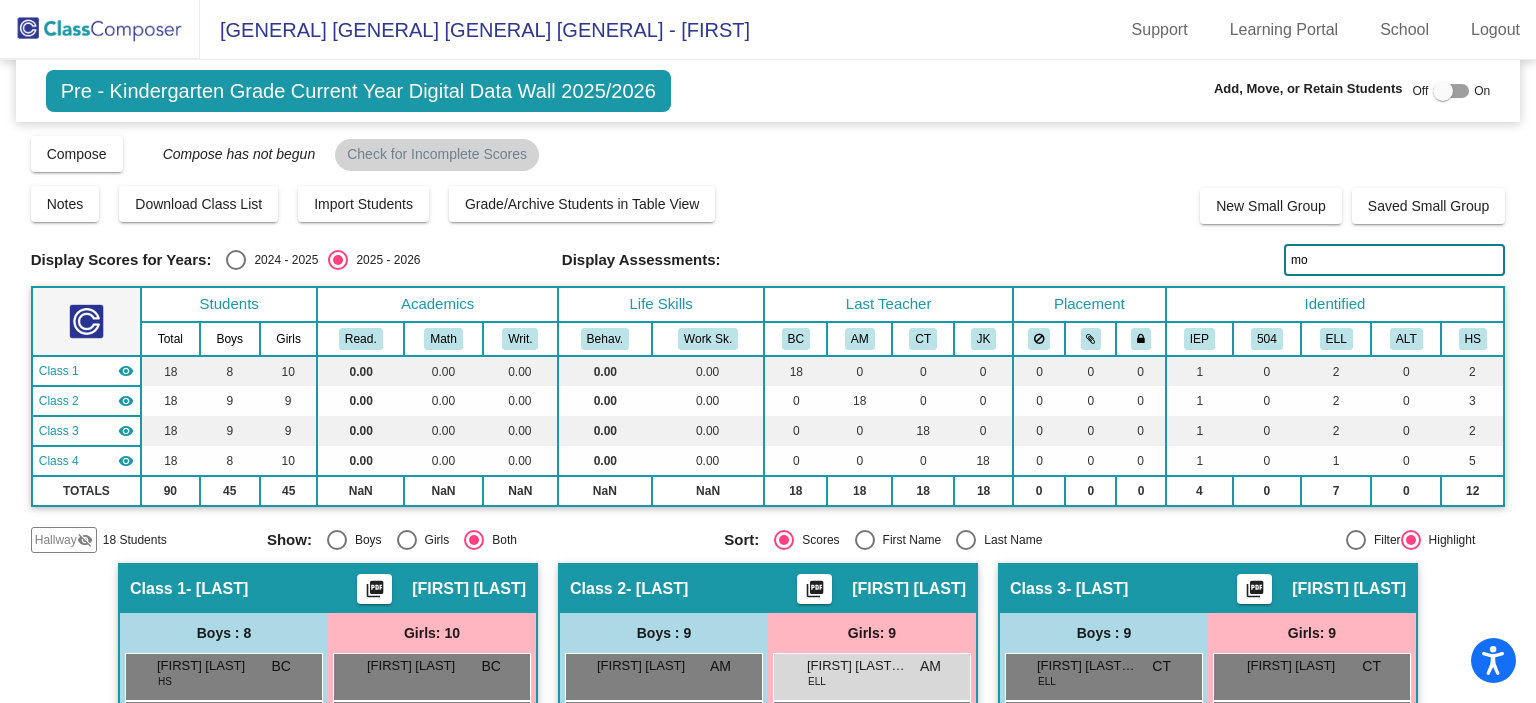 type on "m" 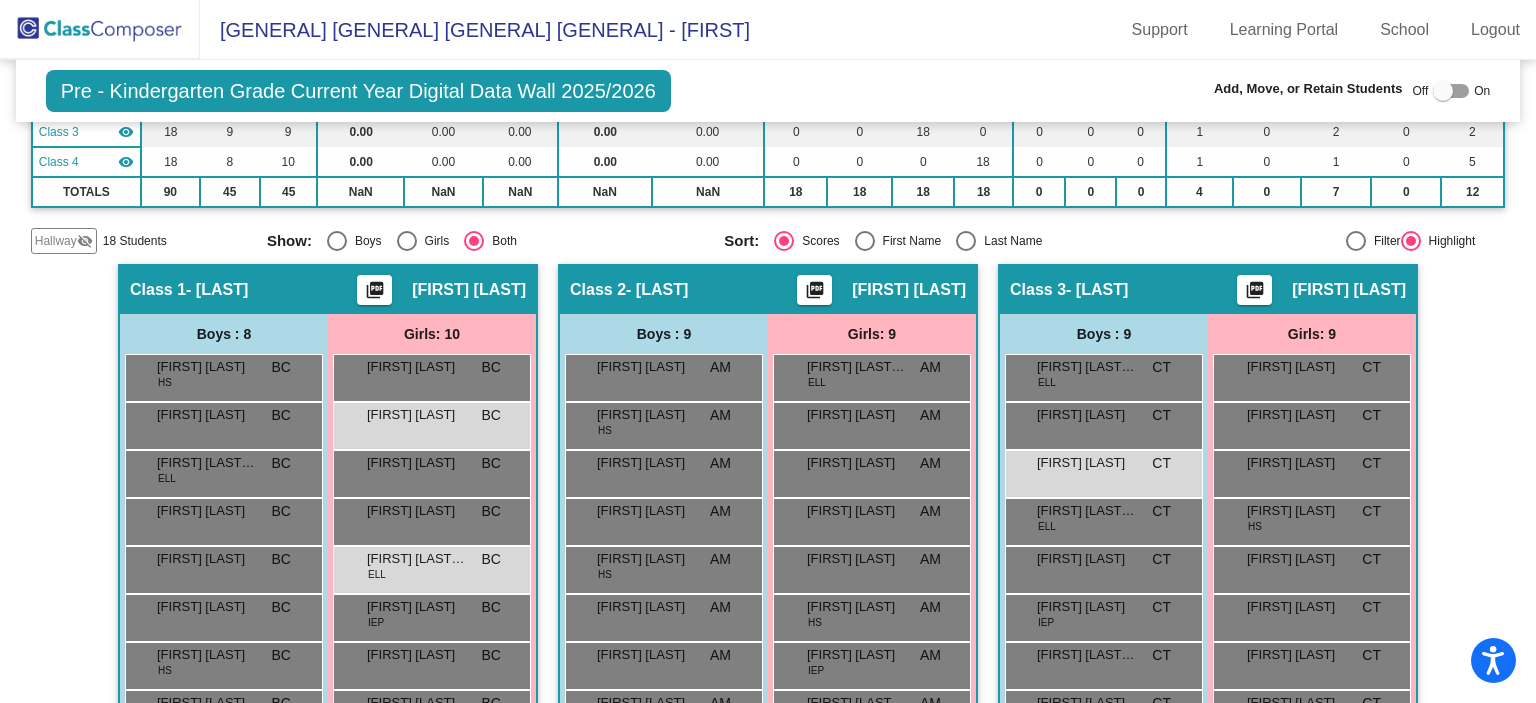 scroll, scrollTop: 300, scrollLeft: 0, axis: vertical 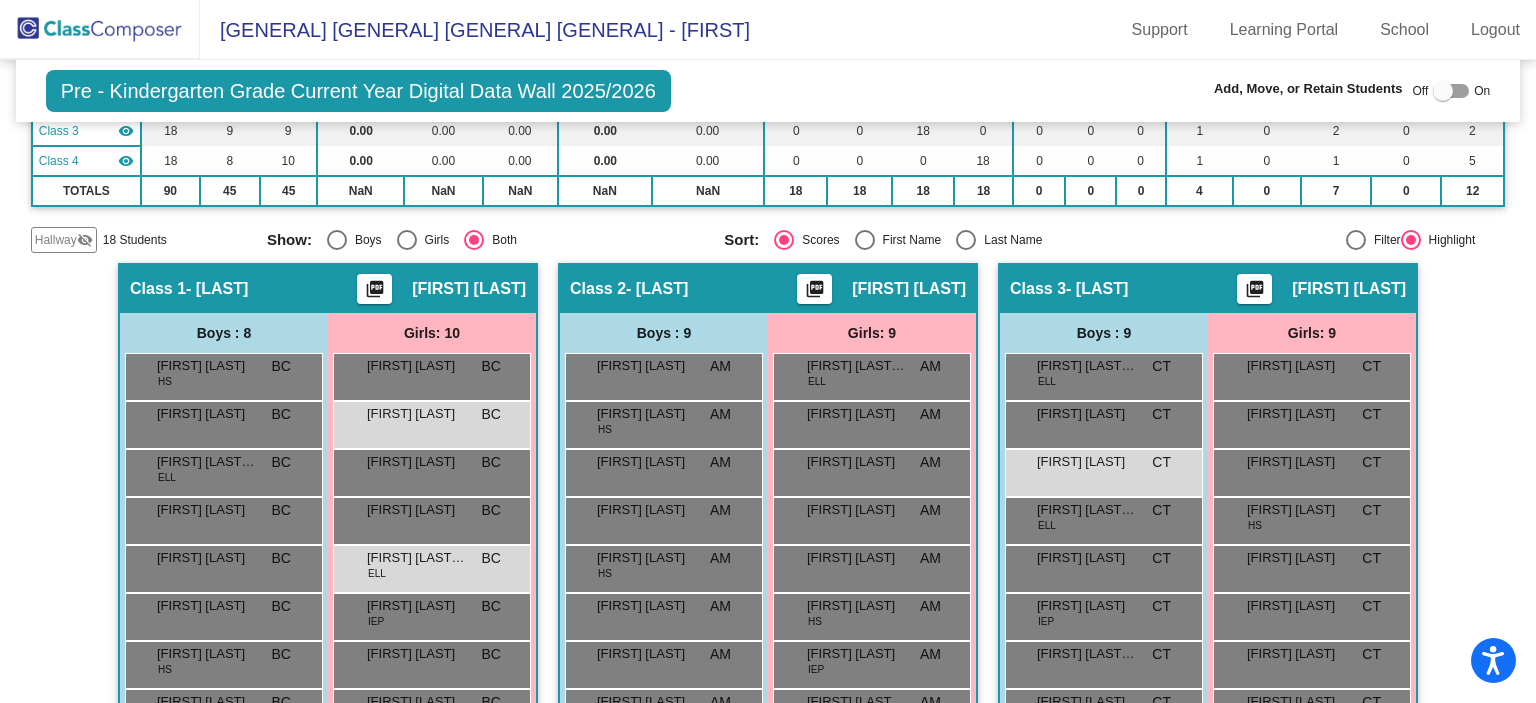 type on "nor" 